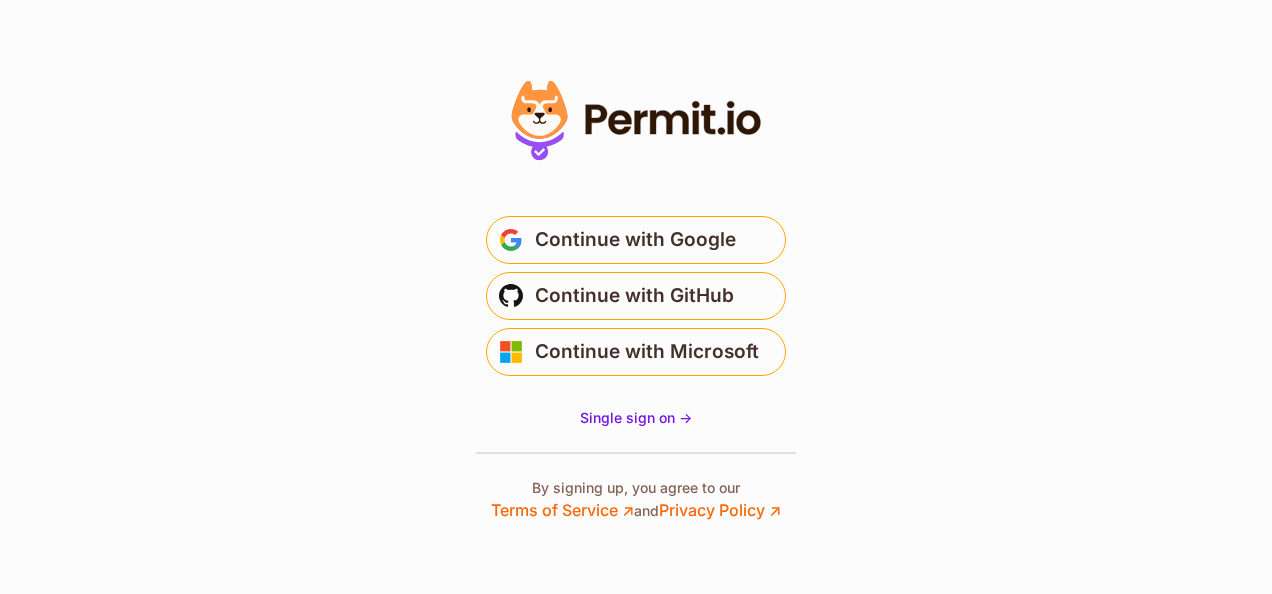 scroll, scrollTop: 0, scrollLeft: 0, axis: both 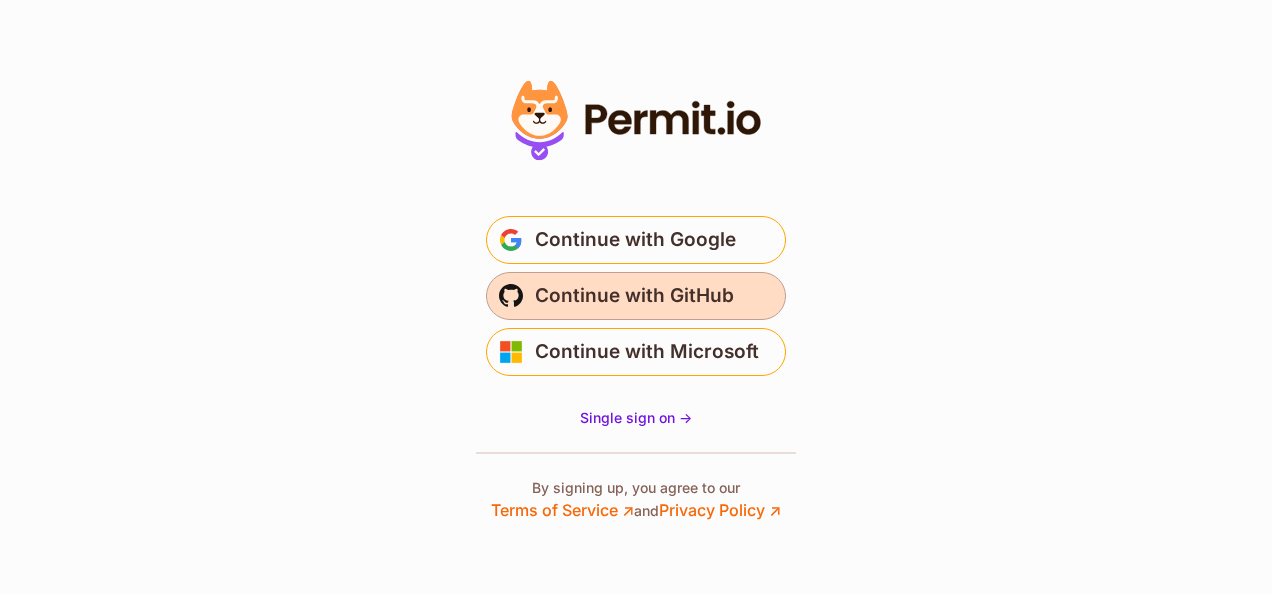 click on "Continue with GitHub" at bounding box center [634, 296] 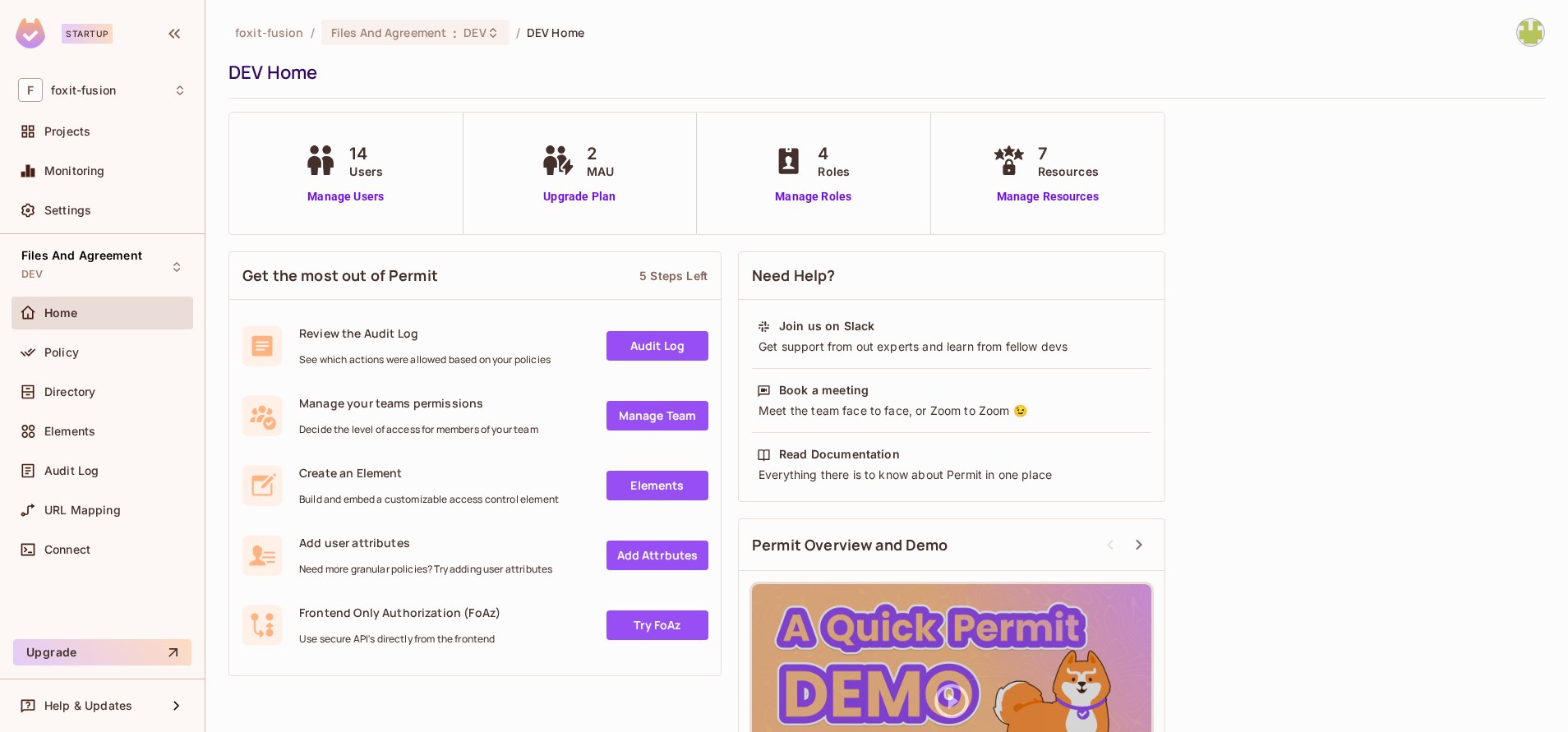 scroll, scrollTop: 0, scrollLeft: 0, axis: both 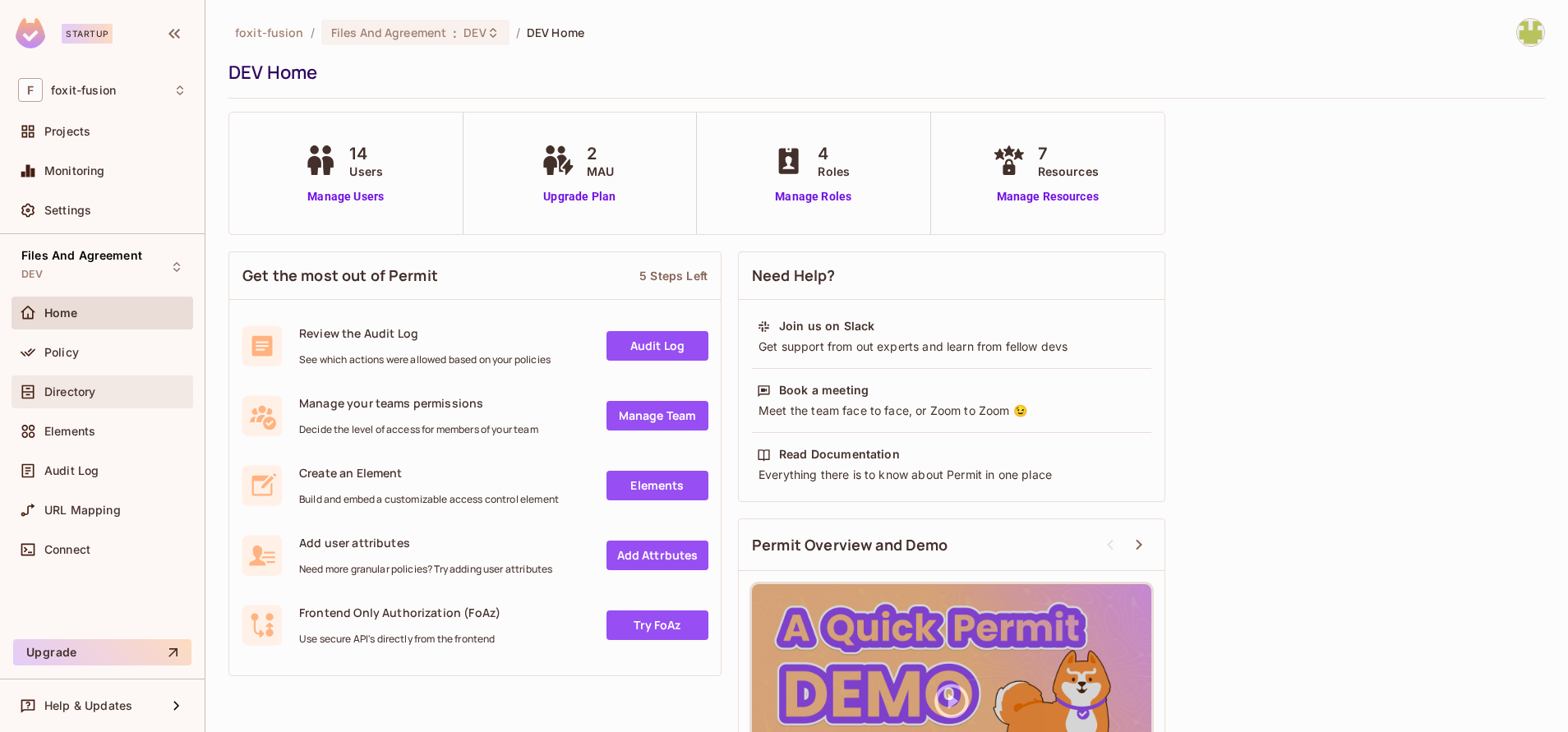 click at bounding box center (31, 392) 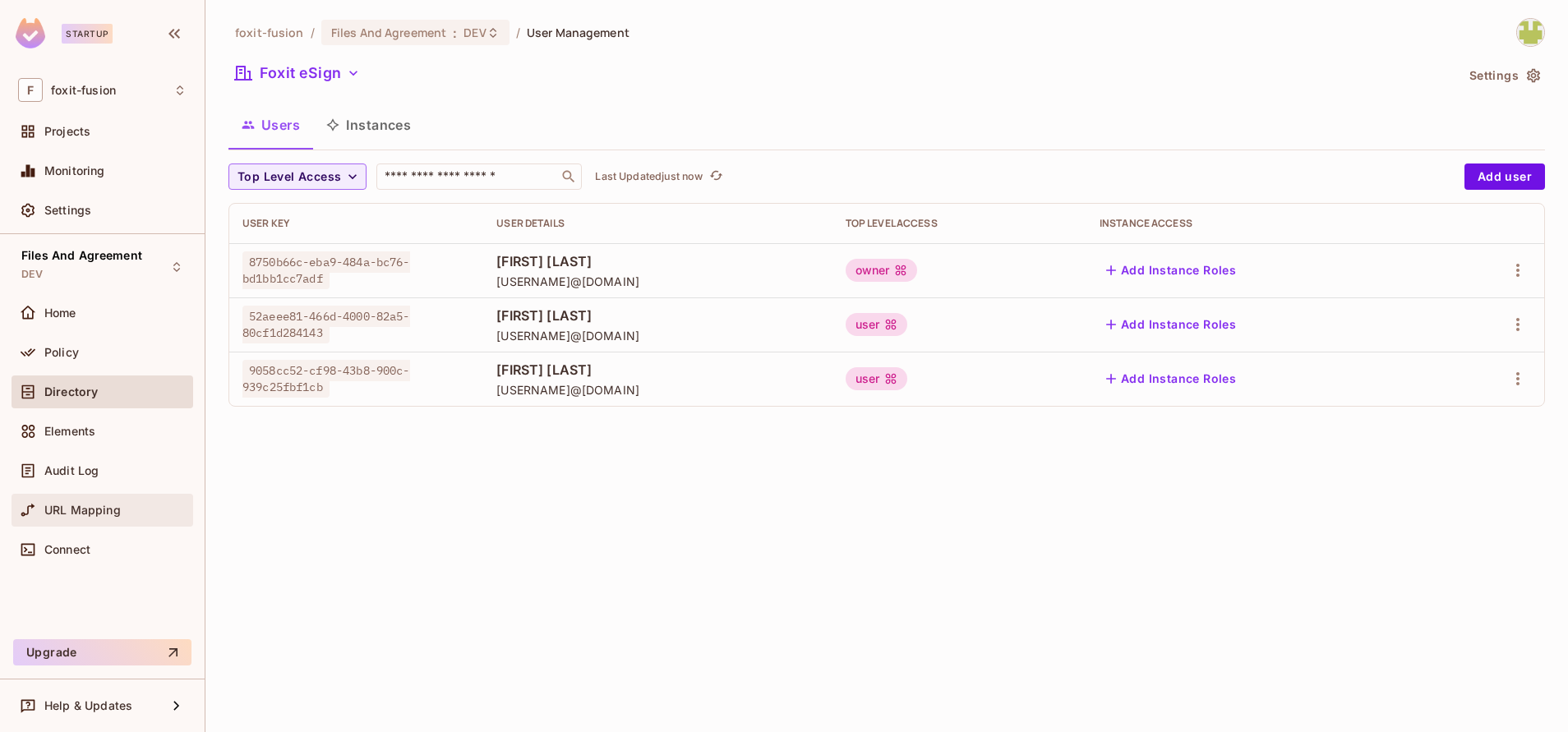 click on "URL Mapping" at bounding box center [82, 510] 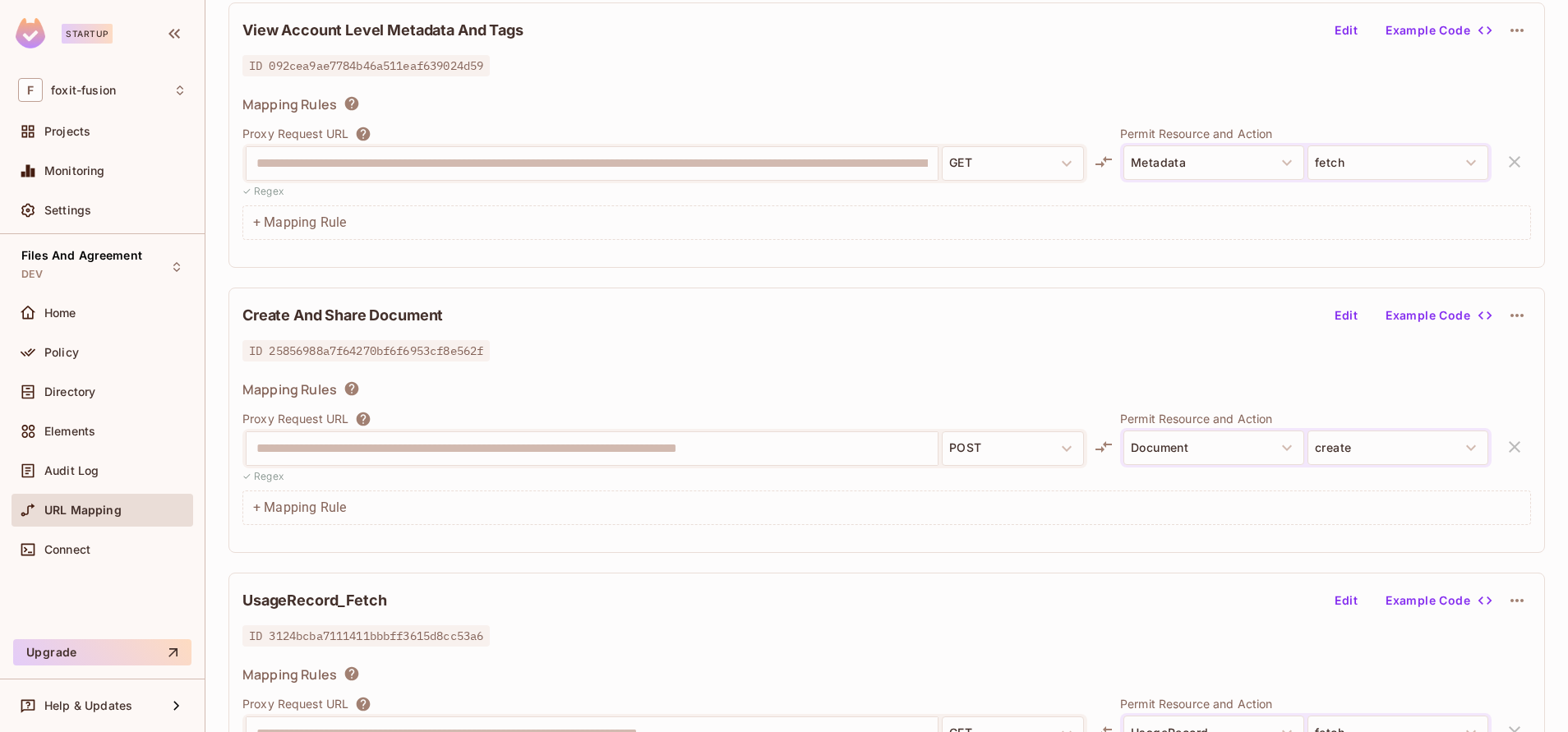 scroll, scrollTop: 0, scrollLeft: 0, axis: both 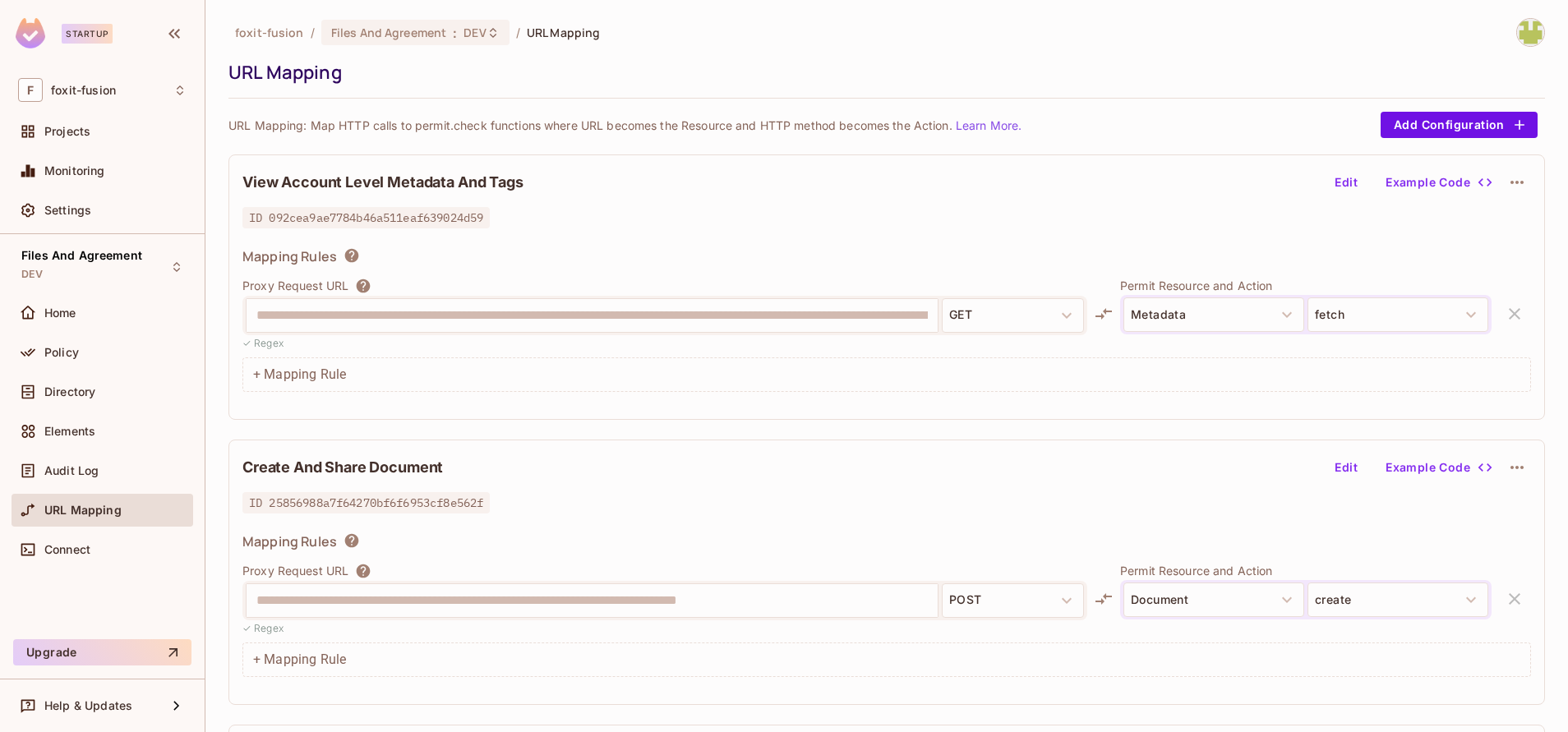 click on "**********" at bounding box center (887, 287) 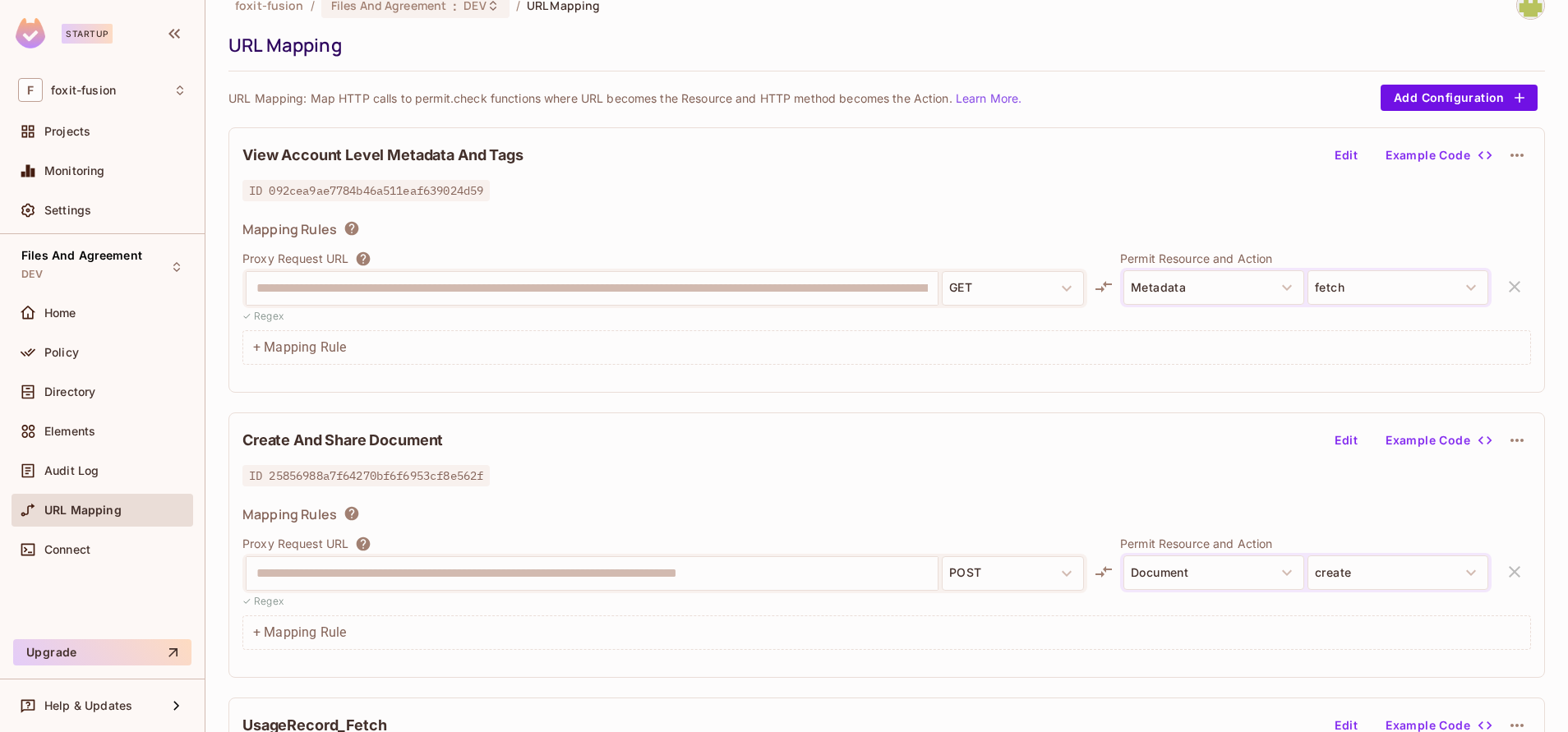 scroll, scrollTop: 0, scrollLeft: 0, axis: both 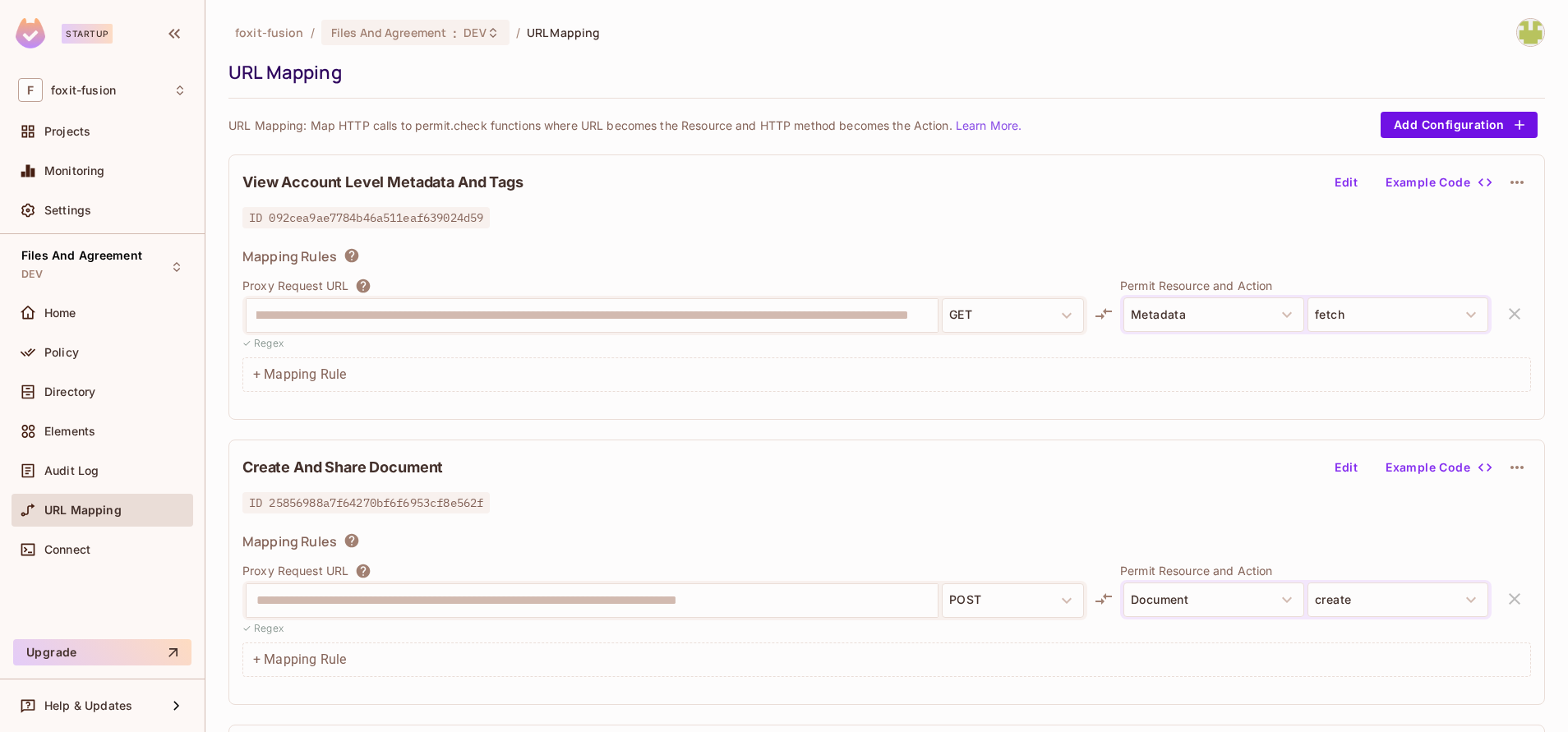 click on "**********" at bounding box center (592, 315) 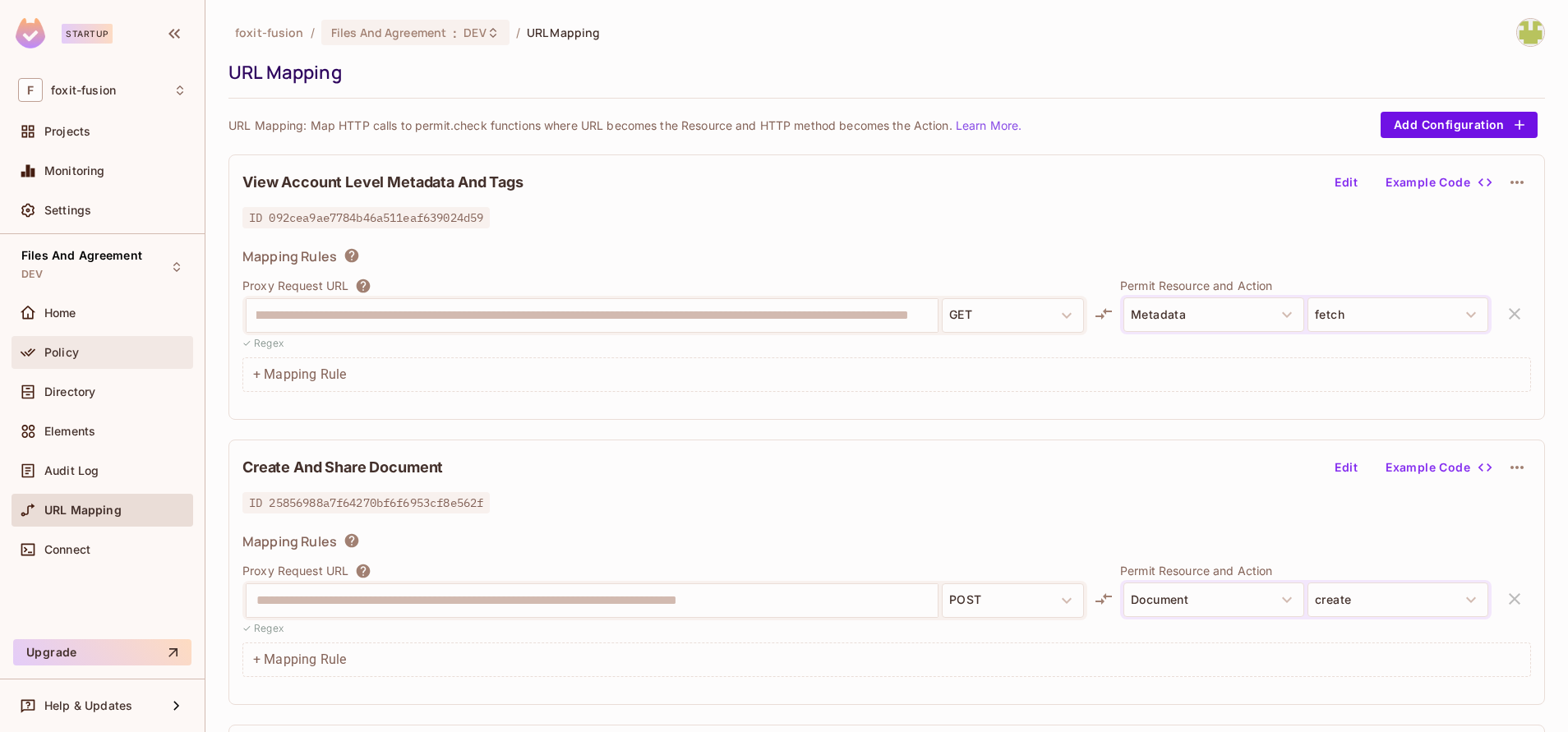 click on "Policy" at bounding box center [102, 352] 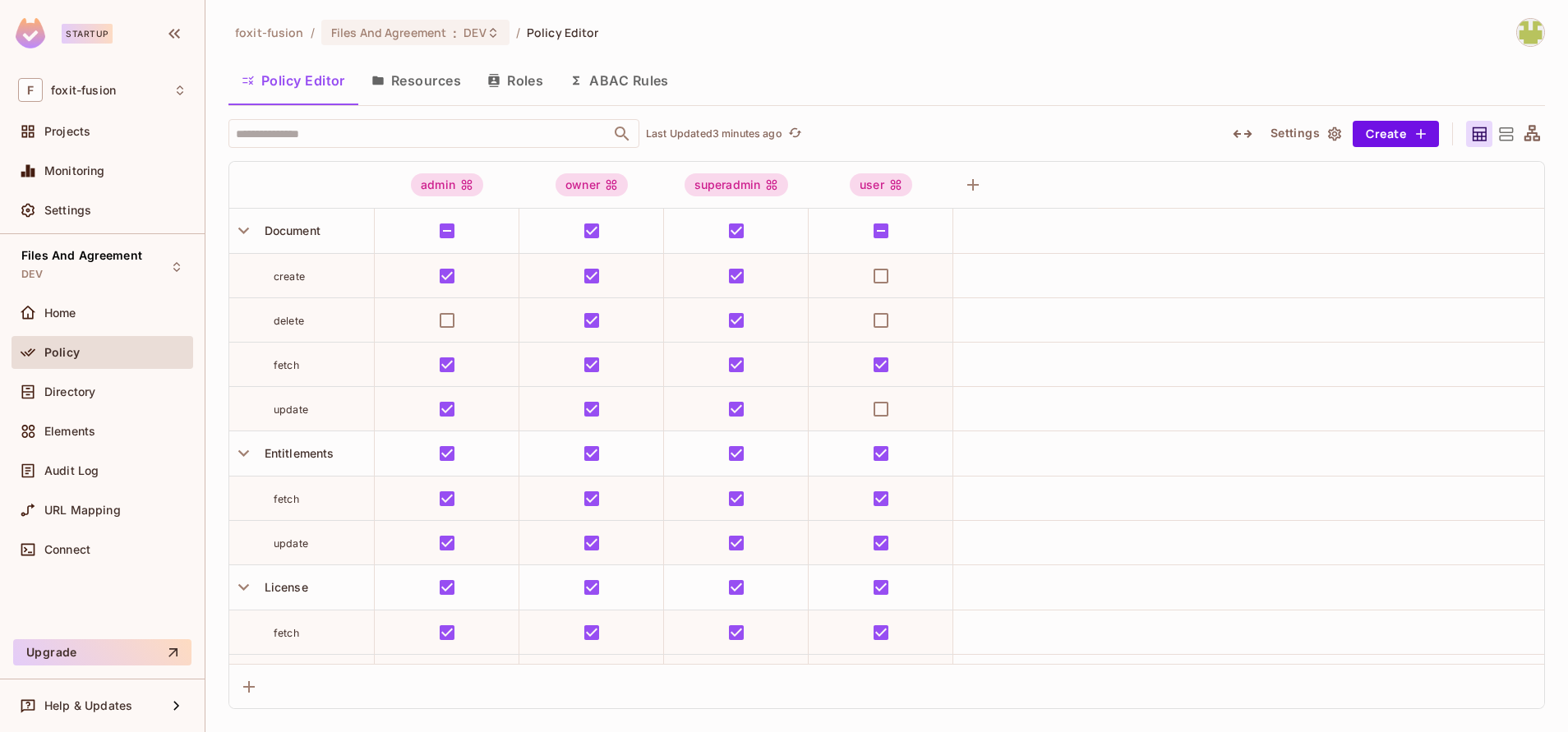 click on "Resources" at bounding box center (416, 81) 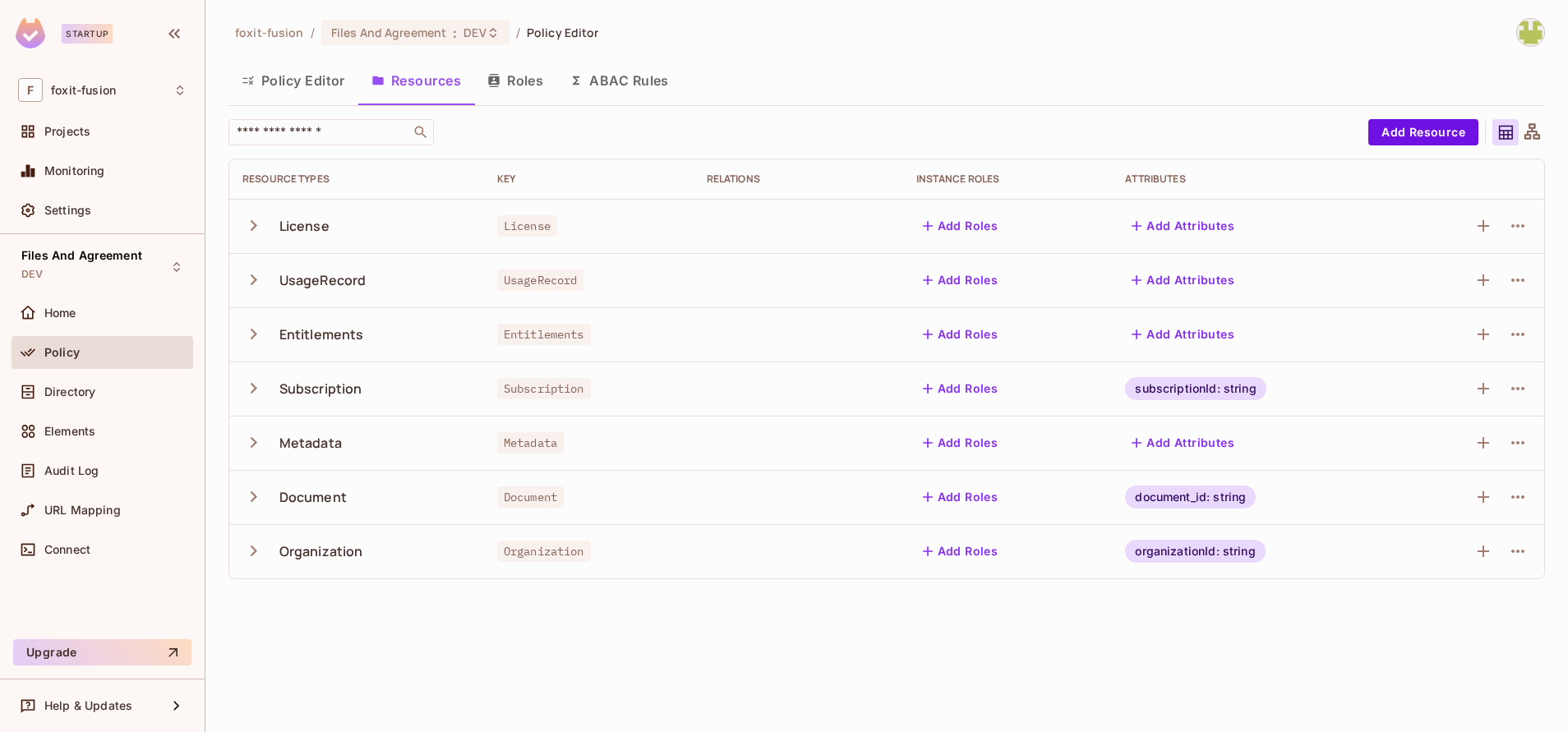 click on "Roles" at bounding box center [515, 81] 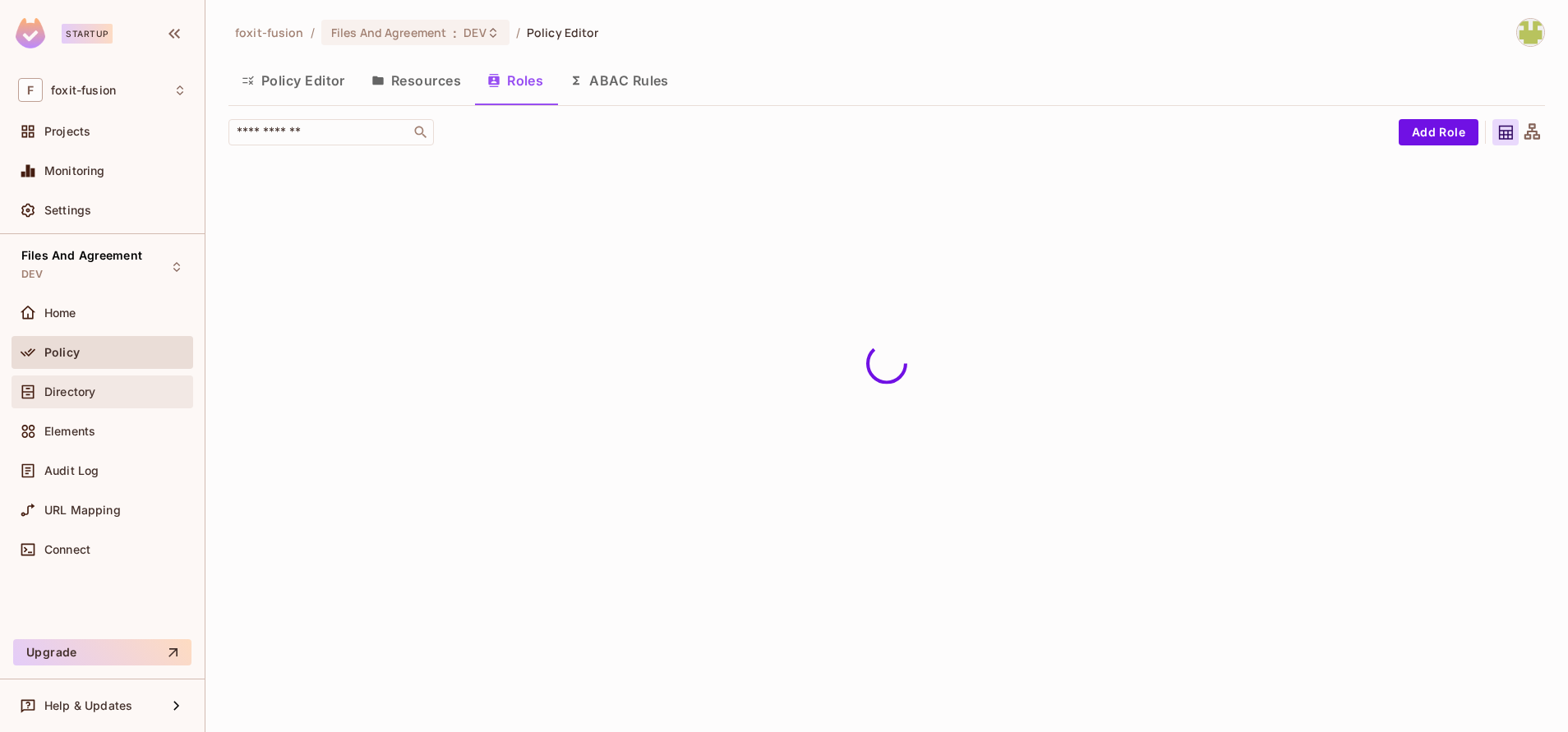 click on "Directory" at bounding box center [102, 392] 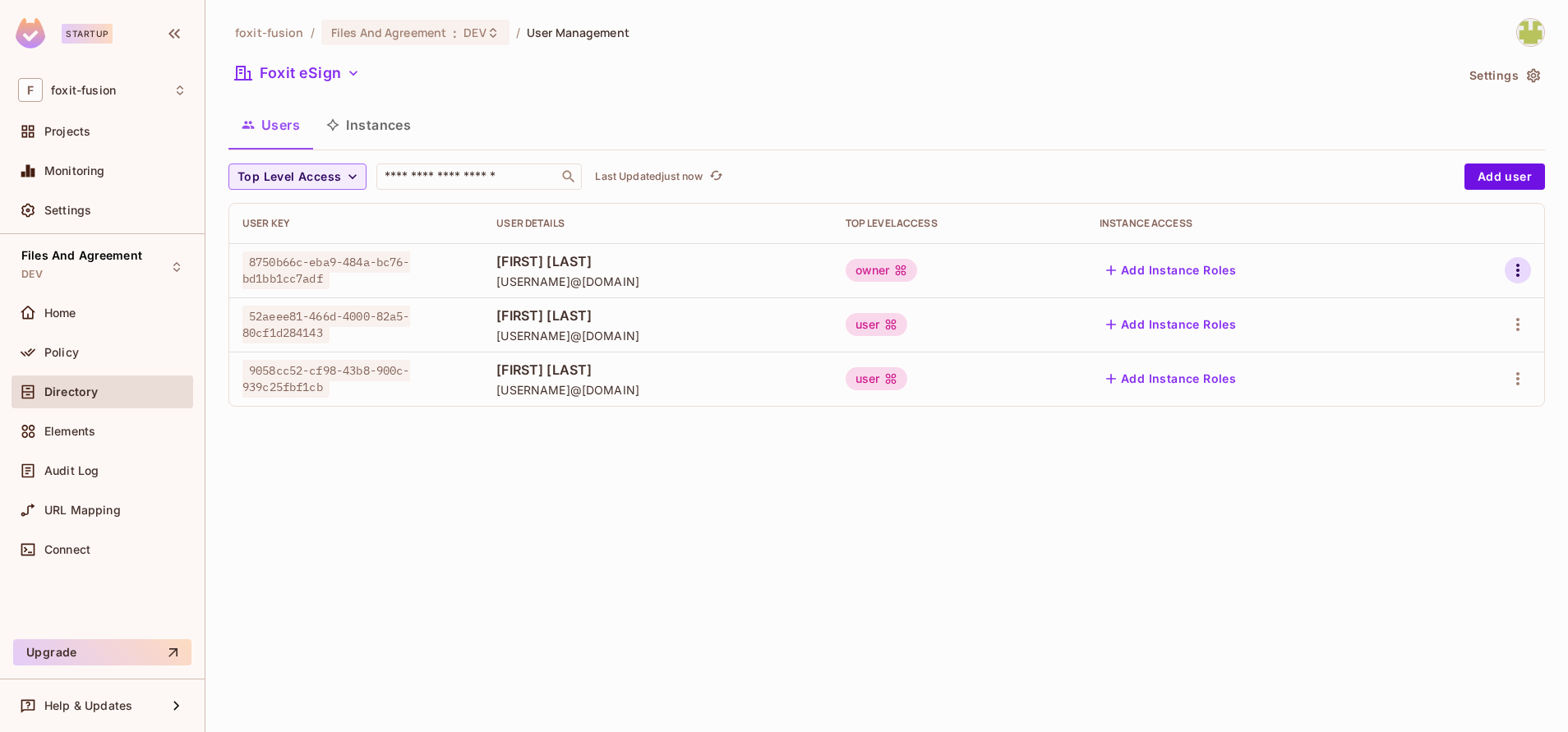 click 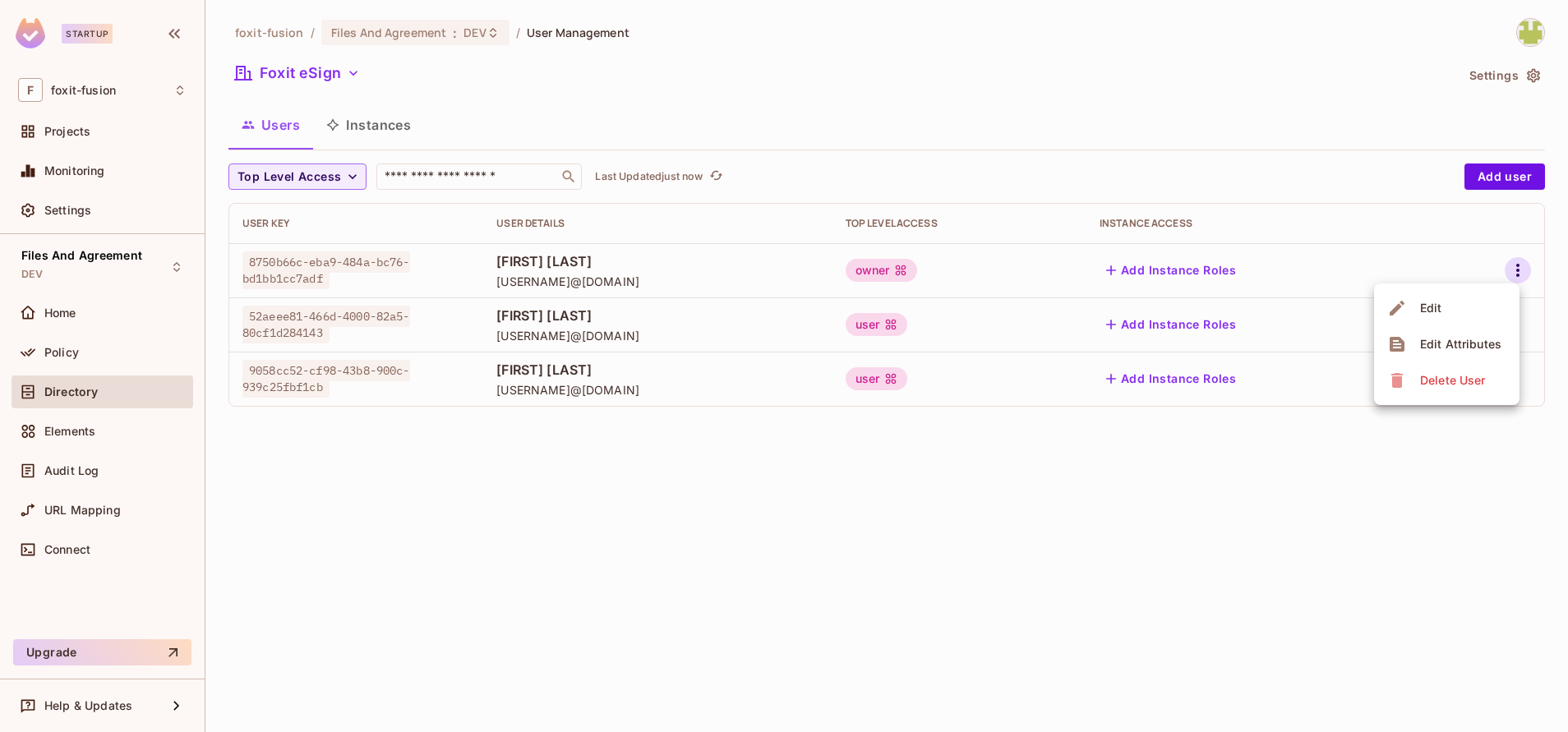 click on "Edit Attributes" at bounding box center [1460, 344] 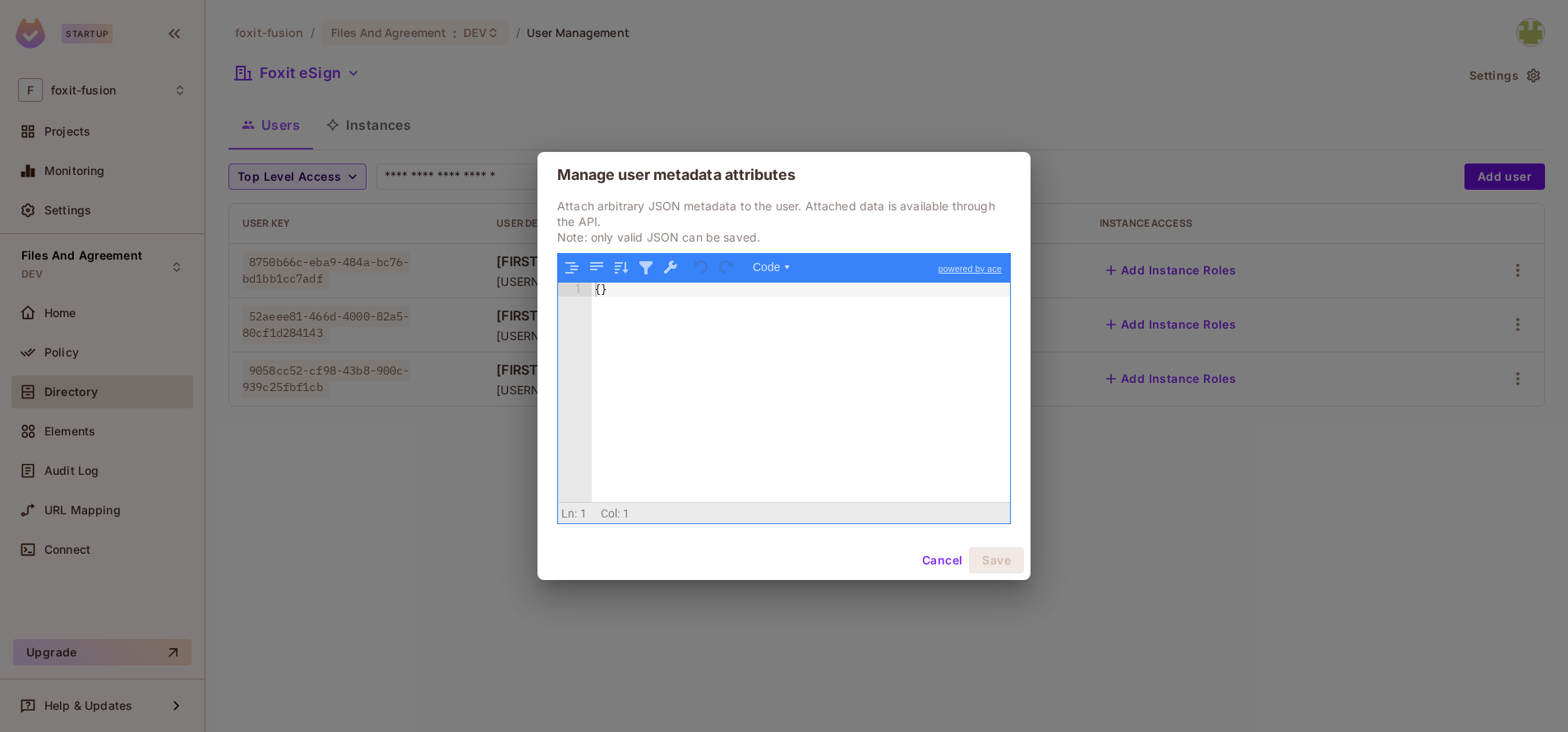 click on "{ }" at bounding box center (800, 406) 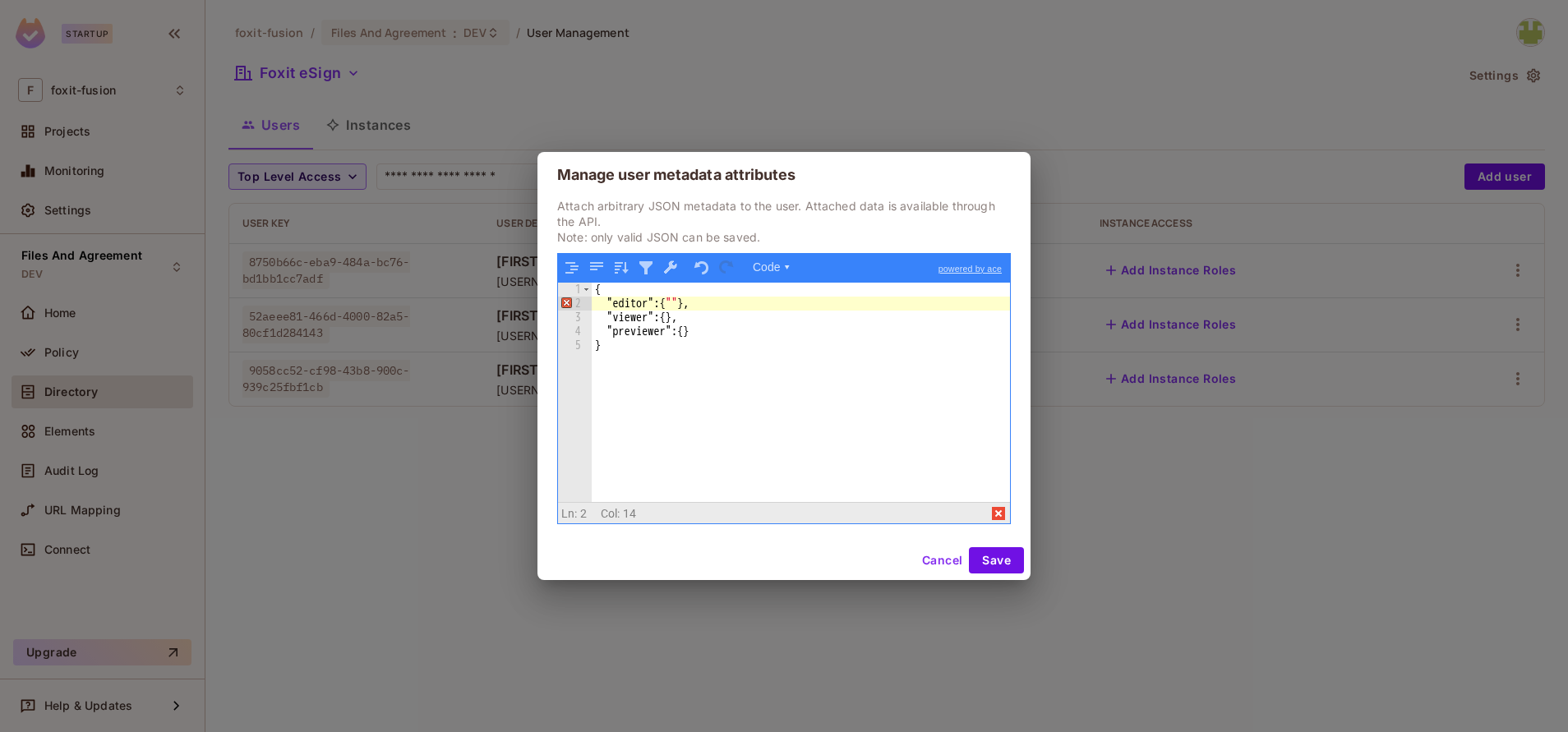 type 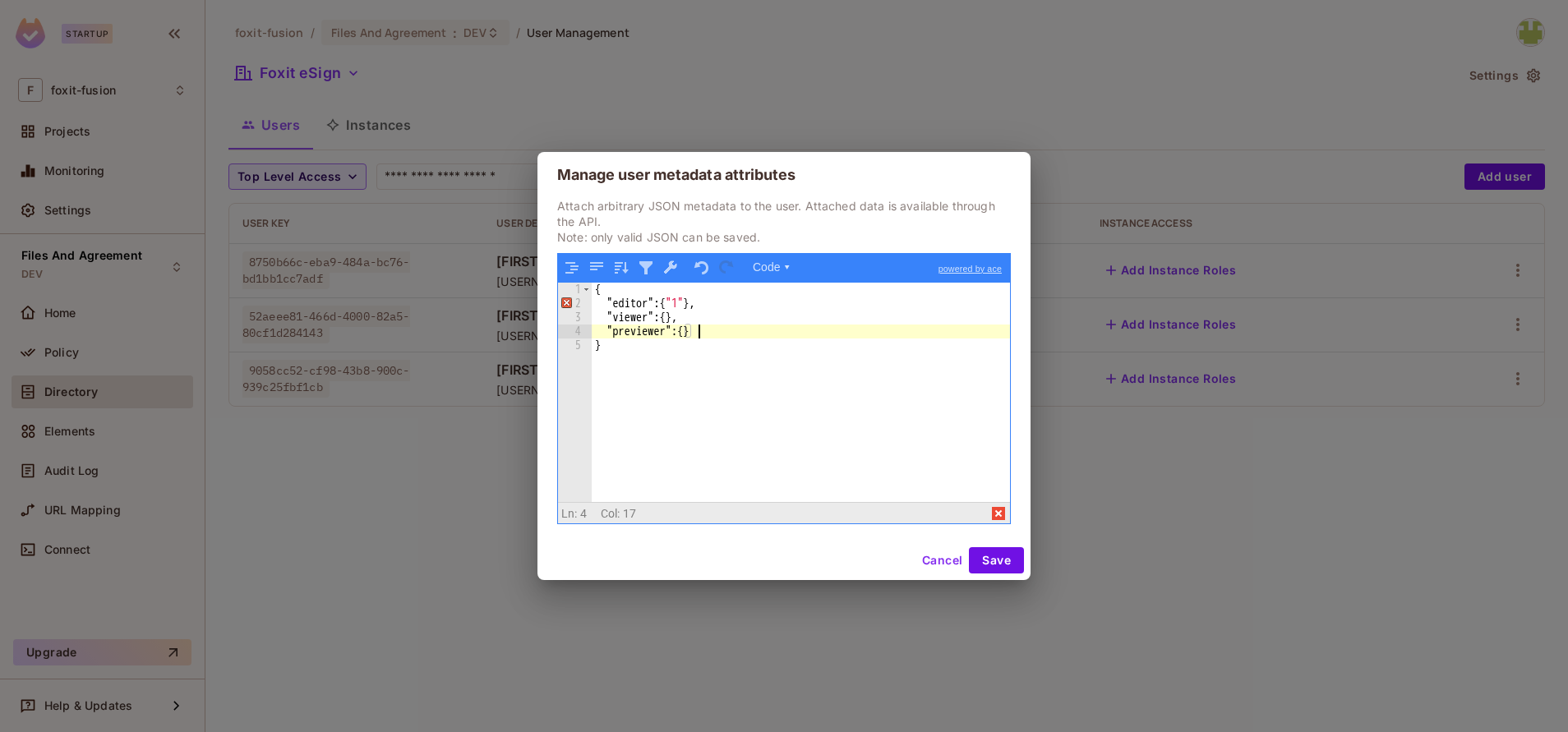 click on "{    "editor" : { "1" } ,    "viewer" : { } ,    "previewer" : { } }" at bounding box center [800, 406] 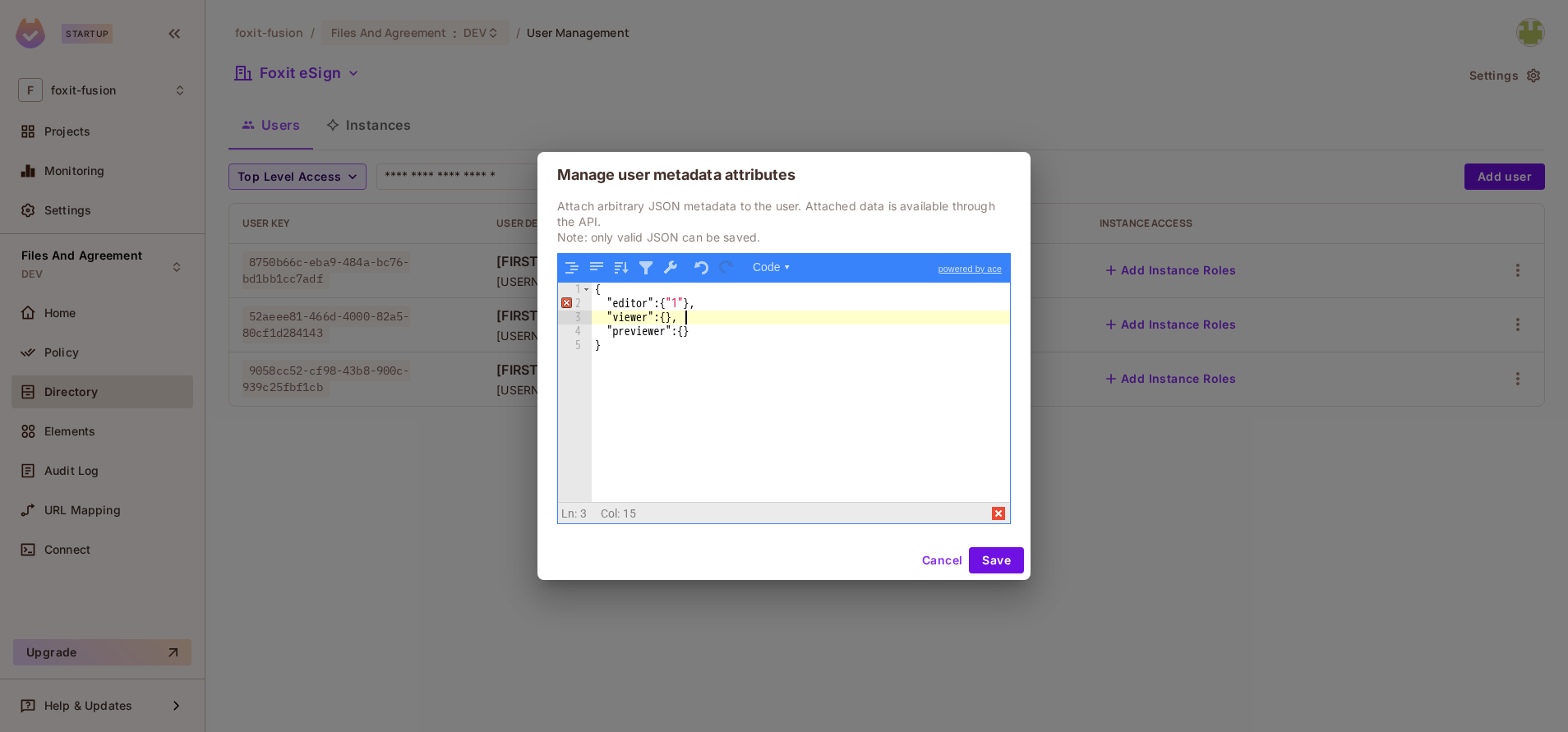 click on "{    "editor" : { "1" } ,    "viewer" : { } ,    "previewer" : { } }" at bounding box center [800, 406] 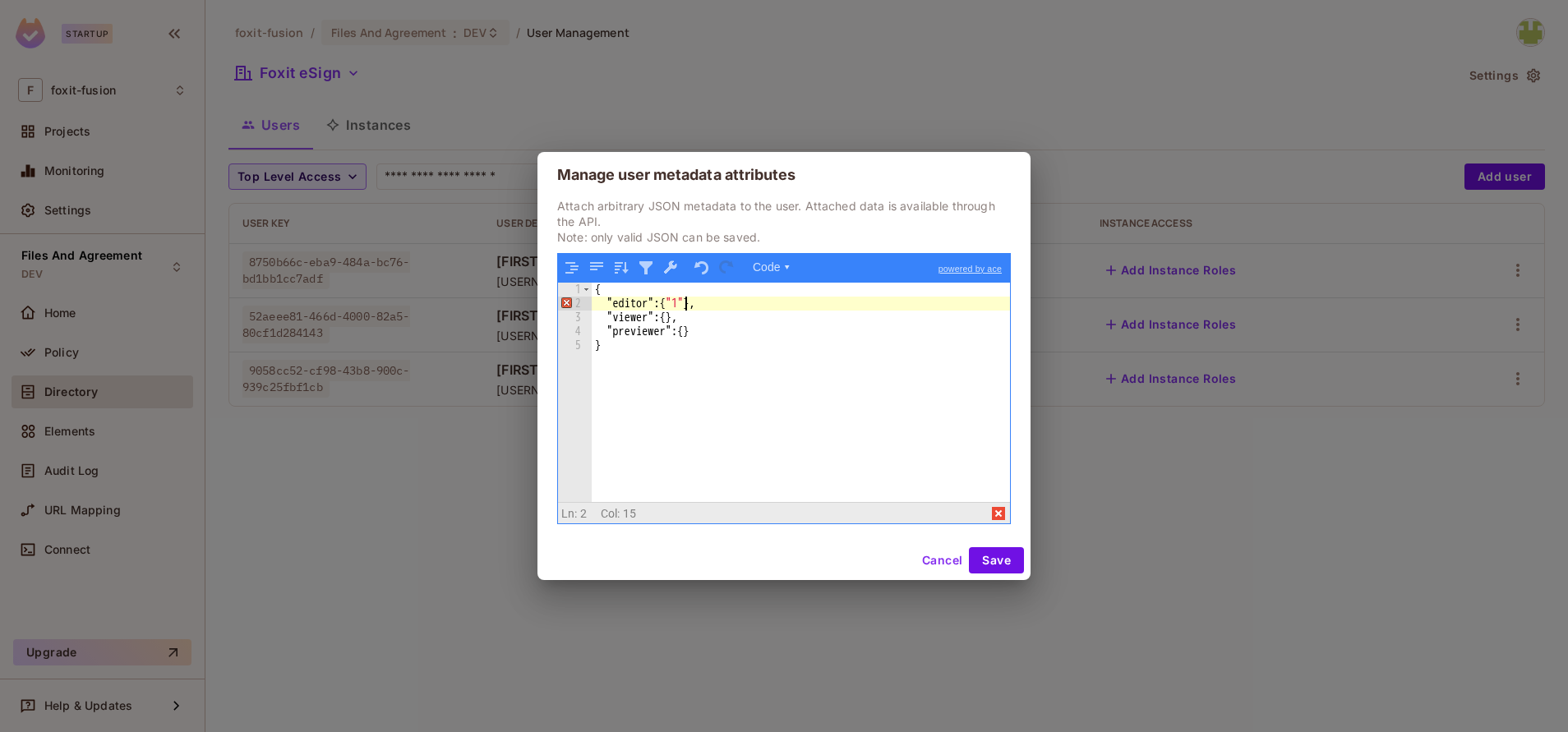 click on "{    "editor" : { "1" } ,    "viewer" : { } ,    "previewer" : { } }" at bounding box center (800, 406) 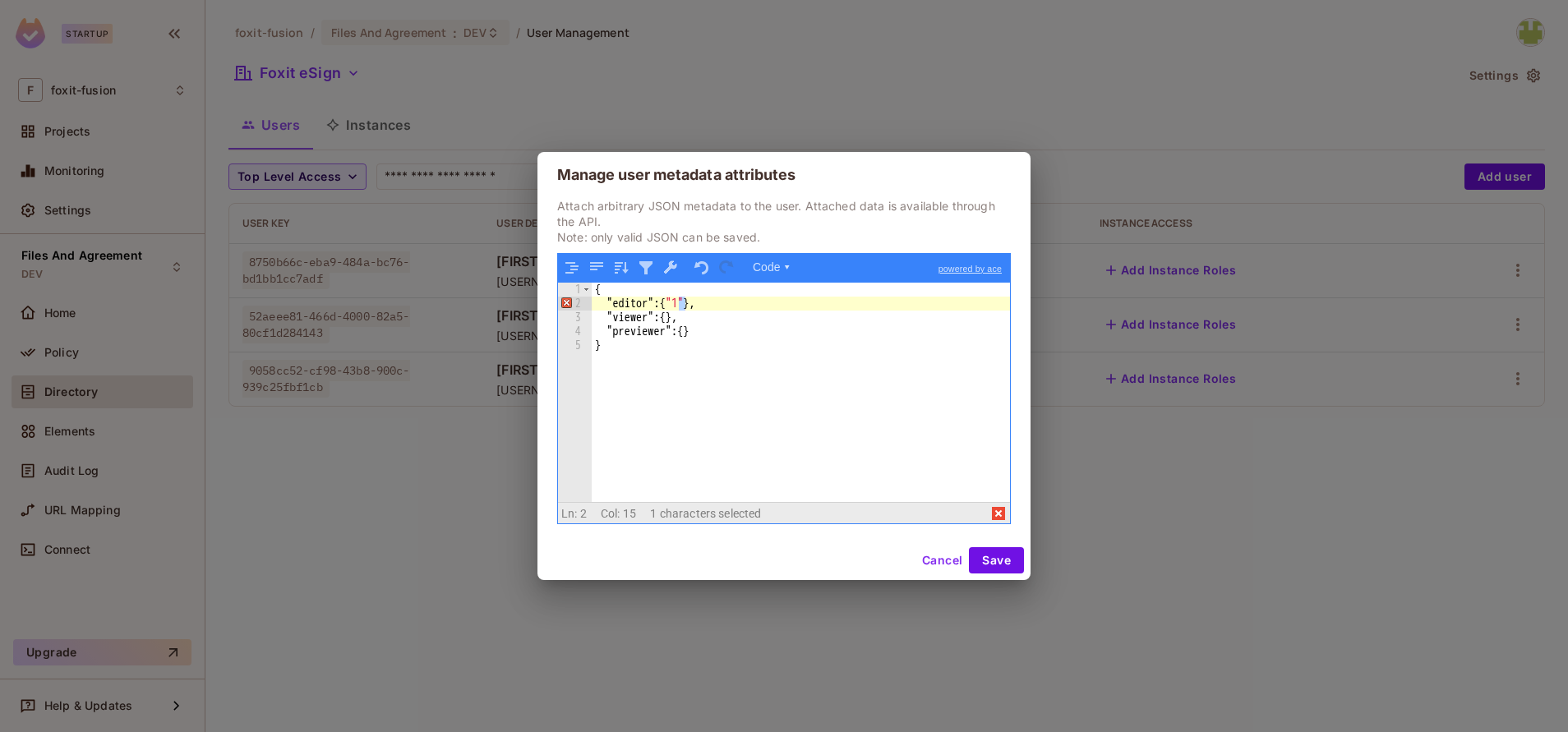 click on "{    "editor" : { "1" } ,    "viewer" : { } ,    "previewer" : { } }" at bounding box center [800, 392] 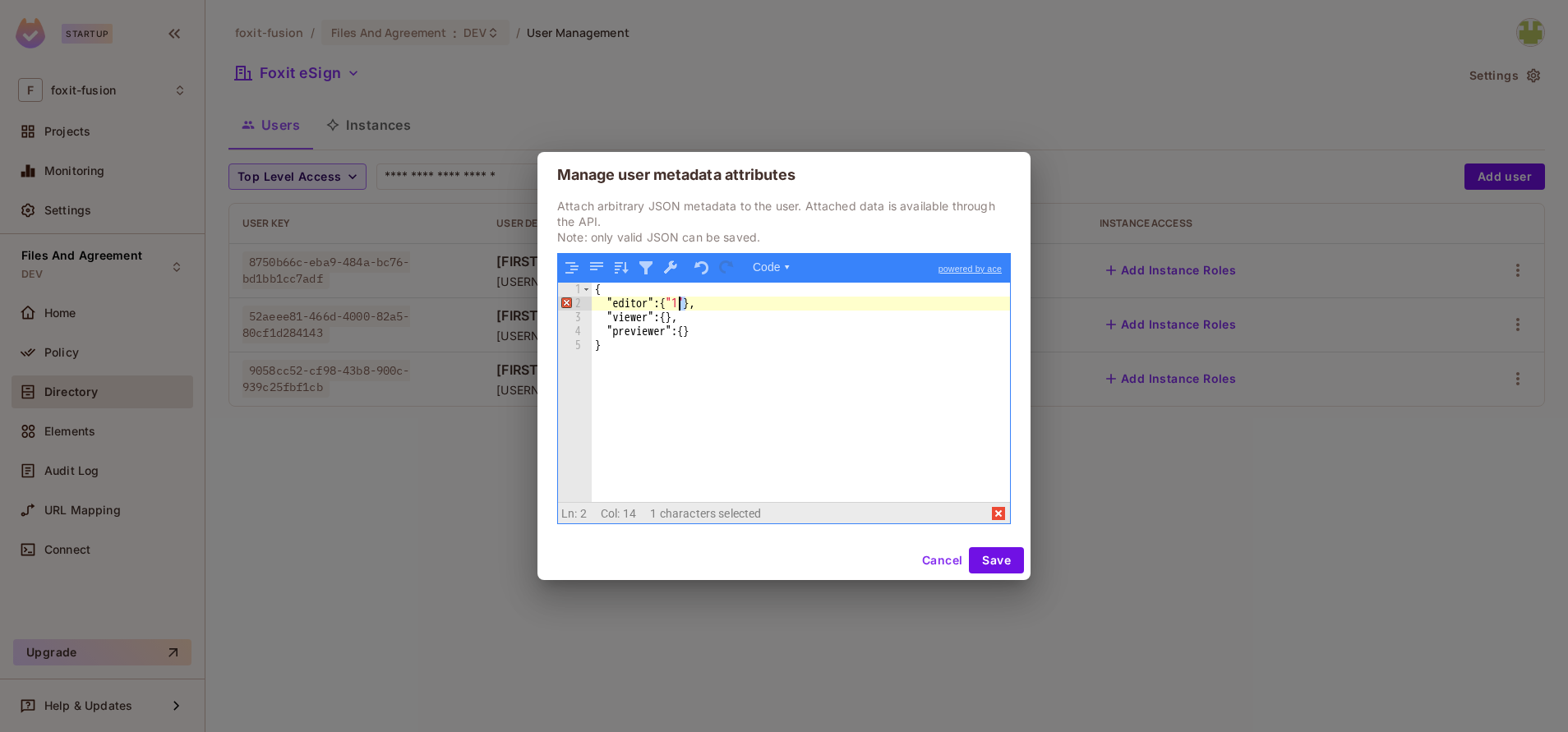 click on "{    "editor" : { "1" } ,    "viewer" : { } ,    "previewer" : { } }" at bounding box center (800, 406) 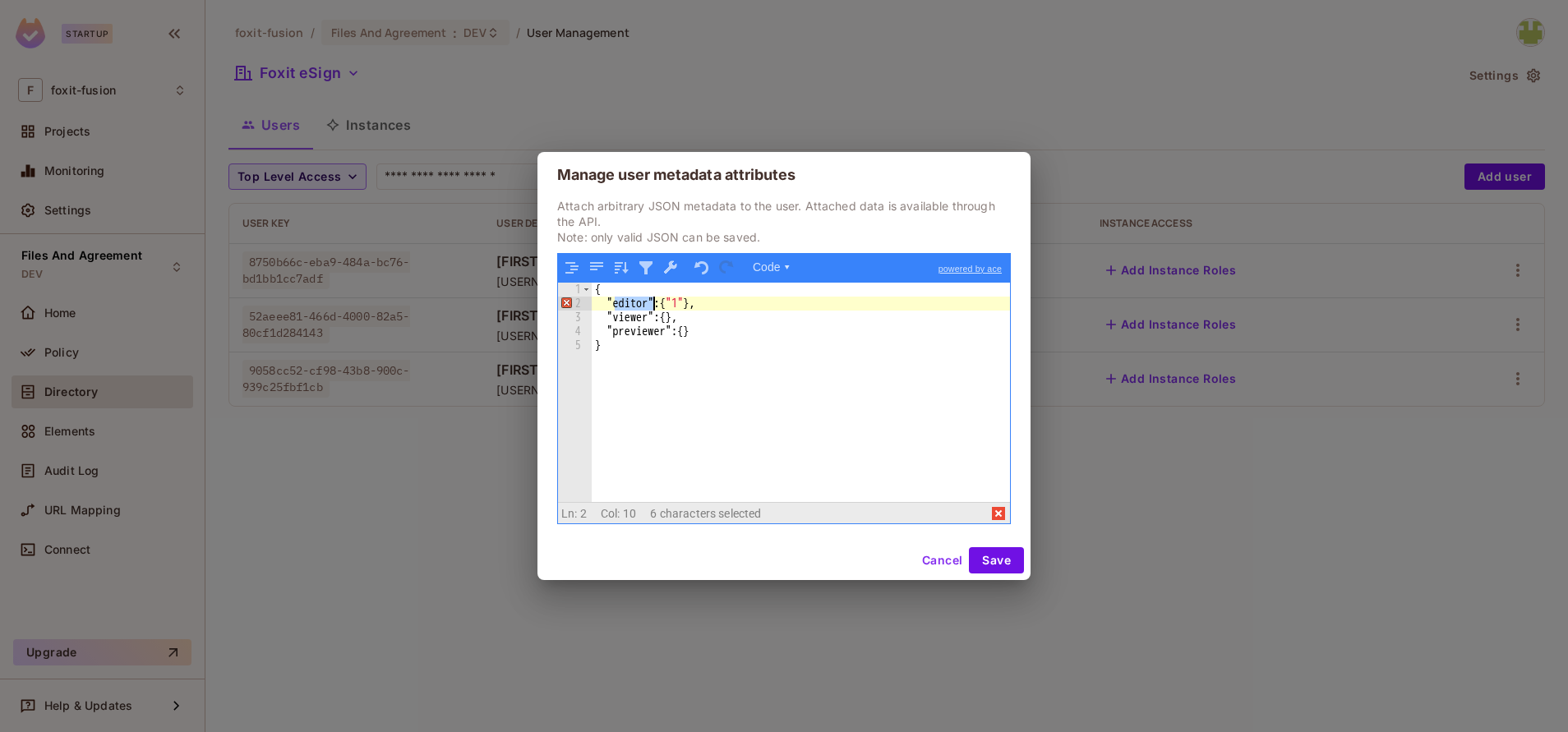 click on "{    "editor" : { "1" } ,    "viewer" : { } ,    "previewer" : { } }" at bounding box center (800, 406) 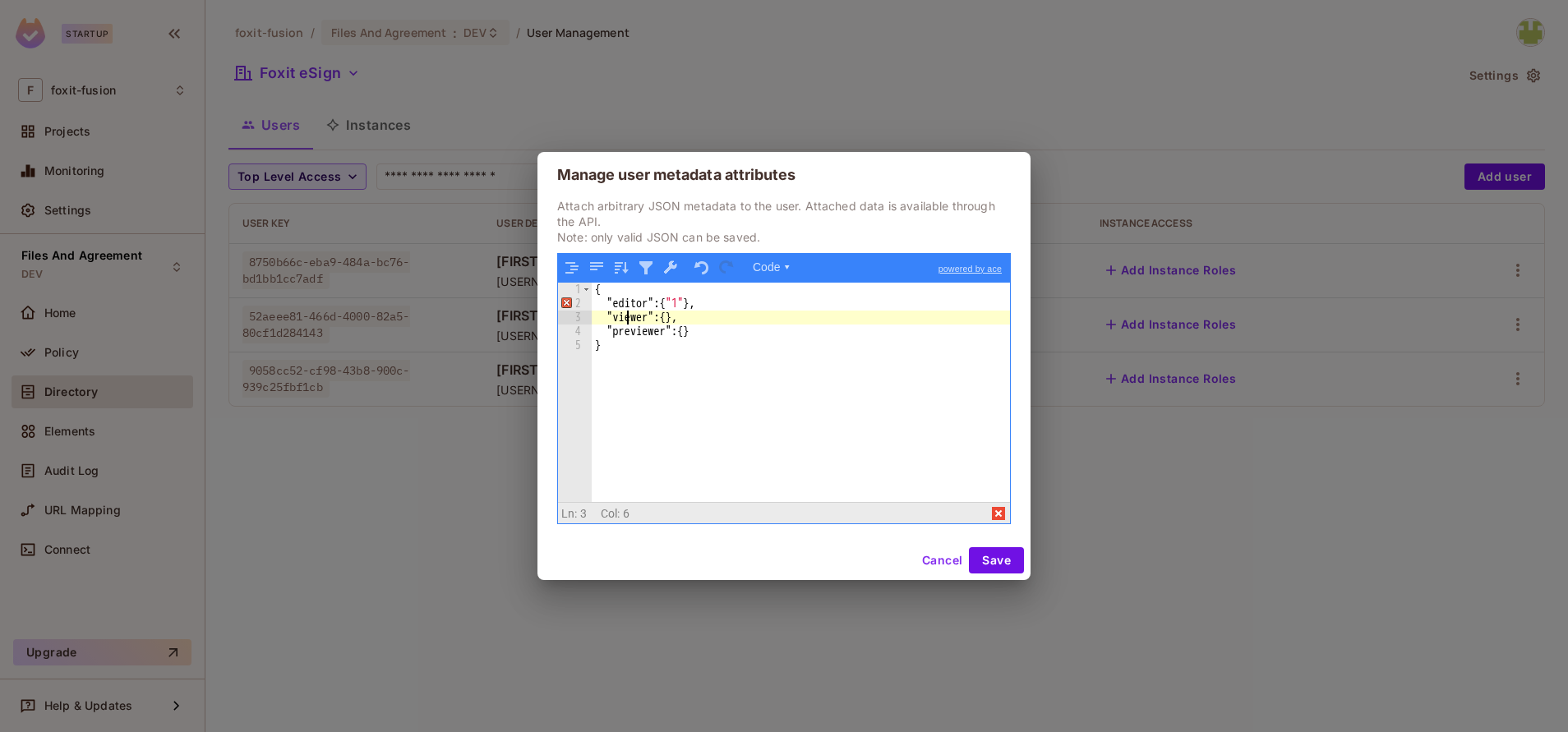 click on "{    "editor" : { "1" } ,    "viewer" : { } ,    "previewer" : { } }" at bounding box center [800, 406] 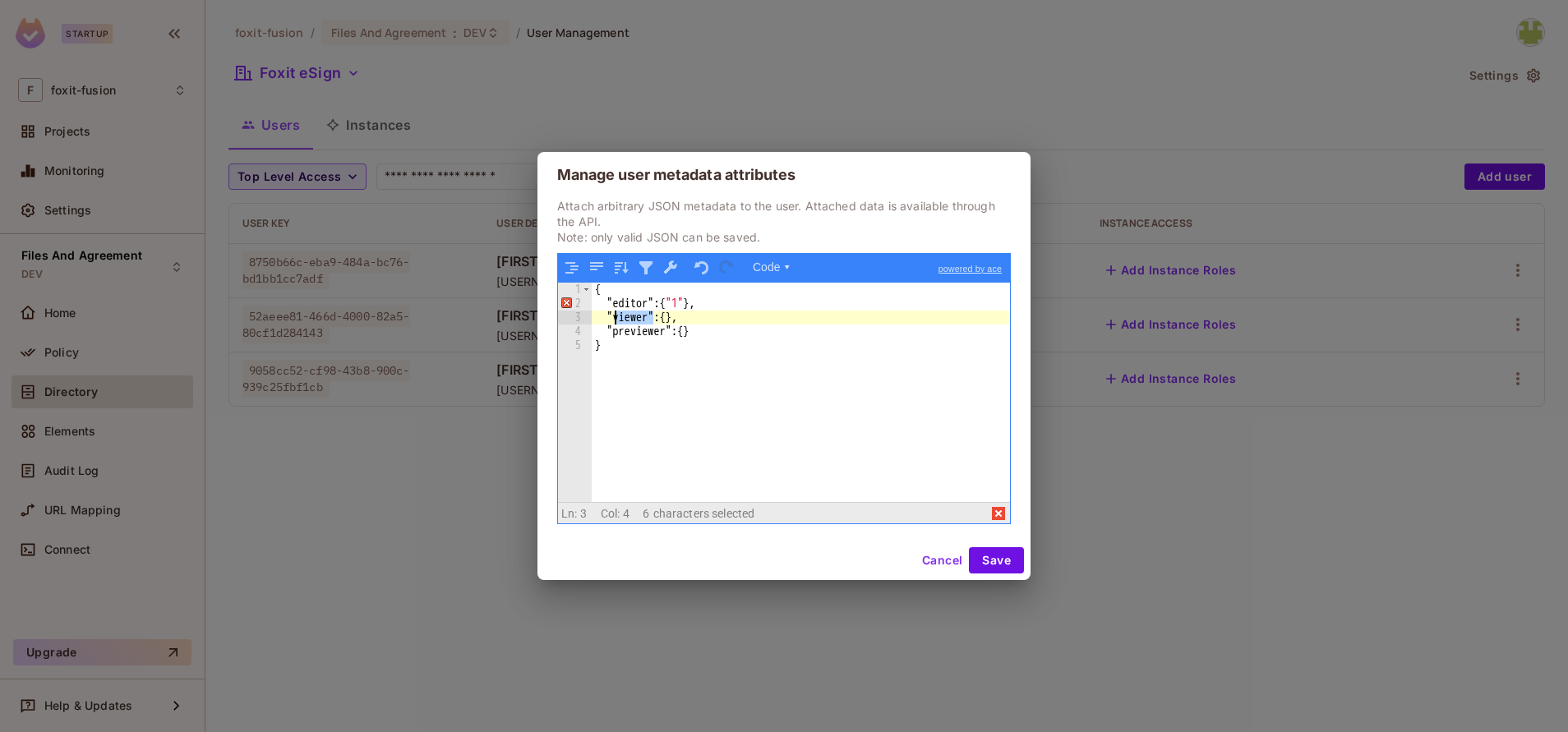 click on "{    "editor" : { "1" } ,    "viewer" : { } ,    "previewer" : { } }" at bounding box center [800, 406] 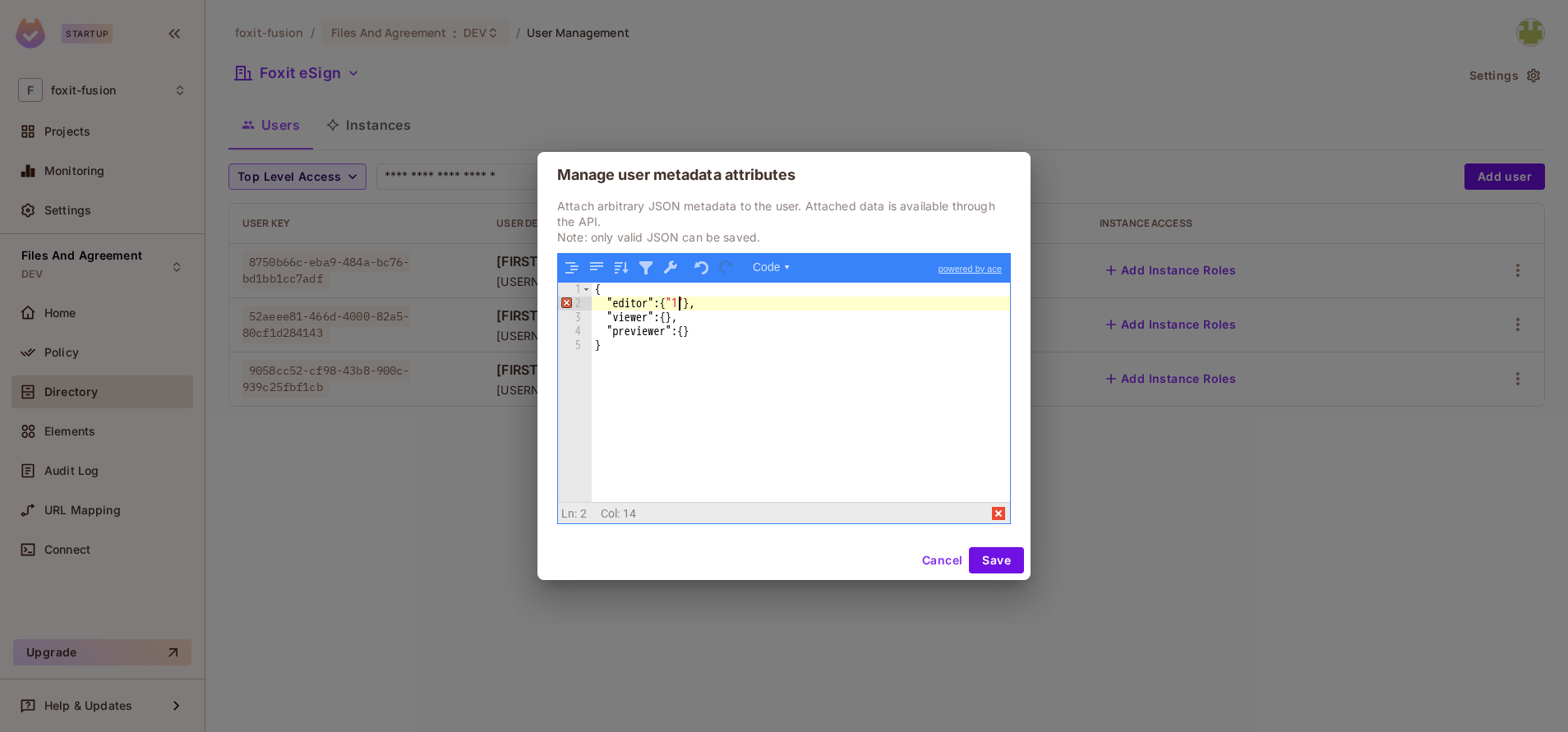 click on "{    "editor" : { "1" } ,    "viewer" : { } ,    "previewer" : { } }" at bounding box center [800, 406] 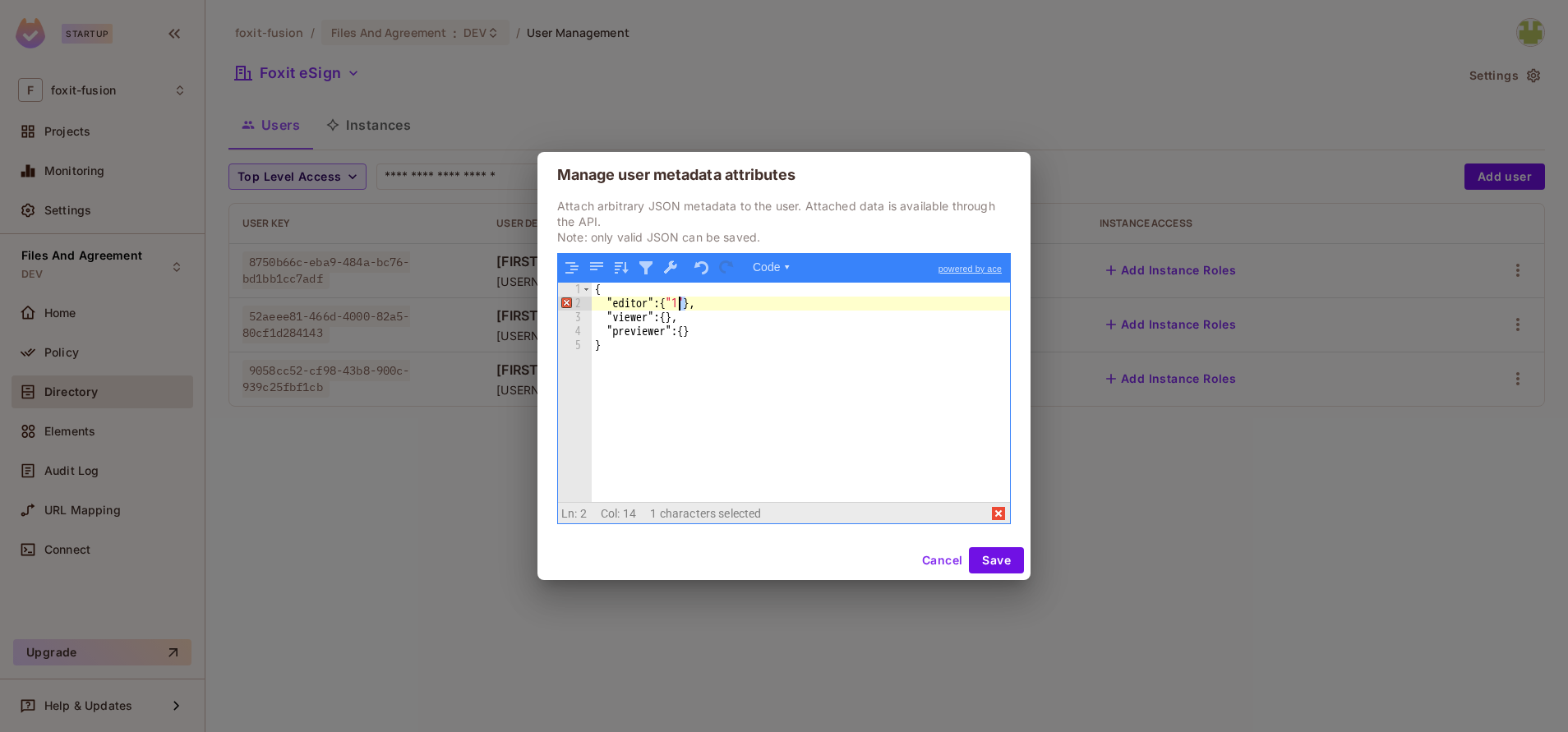 click on "{    "editor" : { "1" } ,    "viewer" : { } ,    "previewer" : { } }" at bounding box center [800, 406] 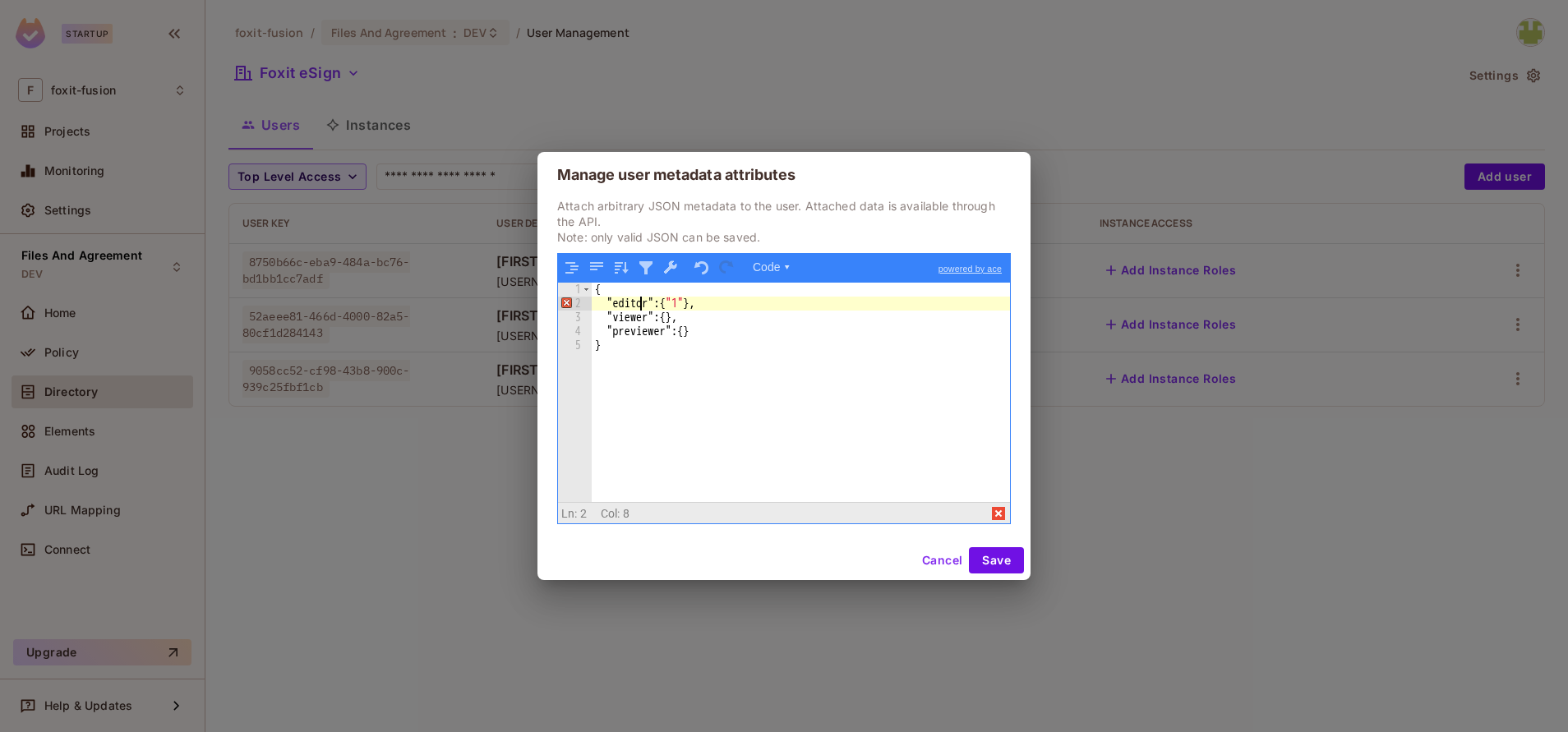 click on "{    "editor" : { "1" } ,    "viewer" : { } ,    "previewer" : { } }" at bounding box center [800, 406] 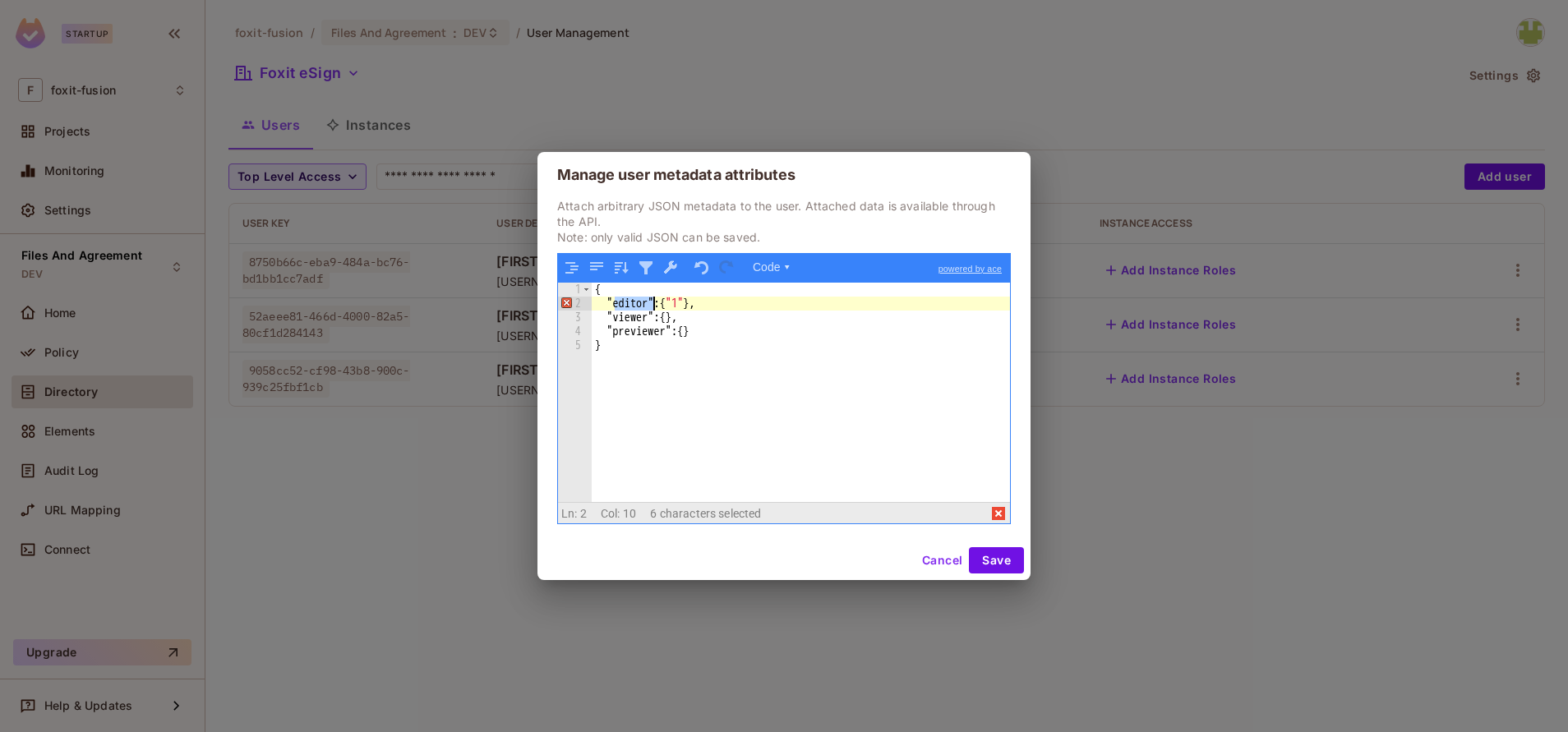 click on "{    "editor" : { "1" } ,    "viewer" : { } ,    "previewer" : { } }" at bounding box center [800, 406] 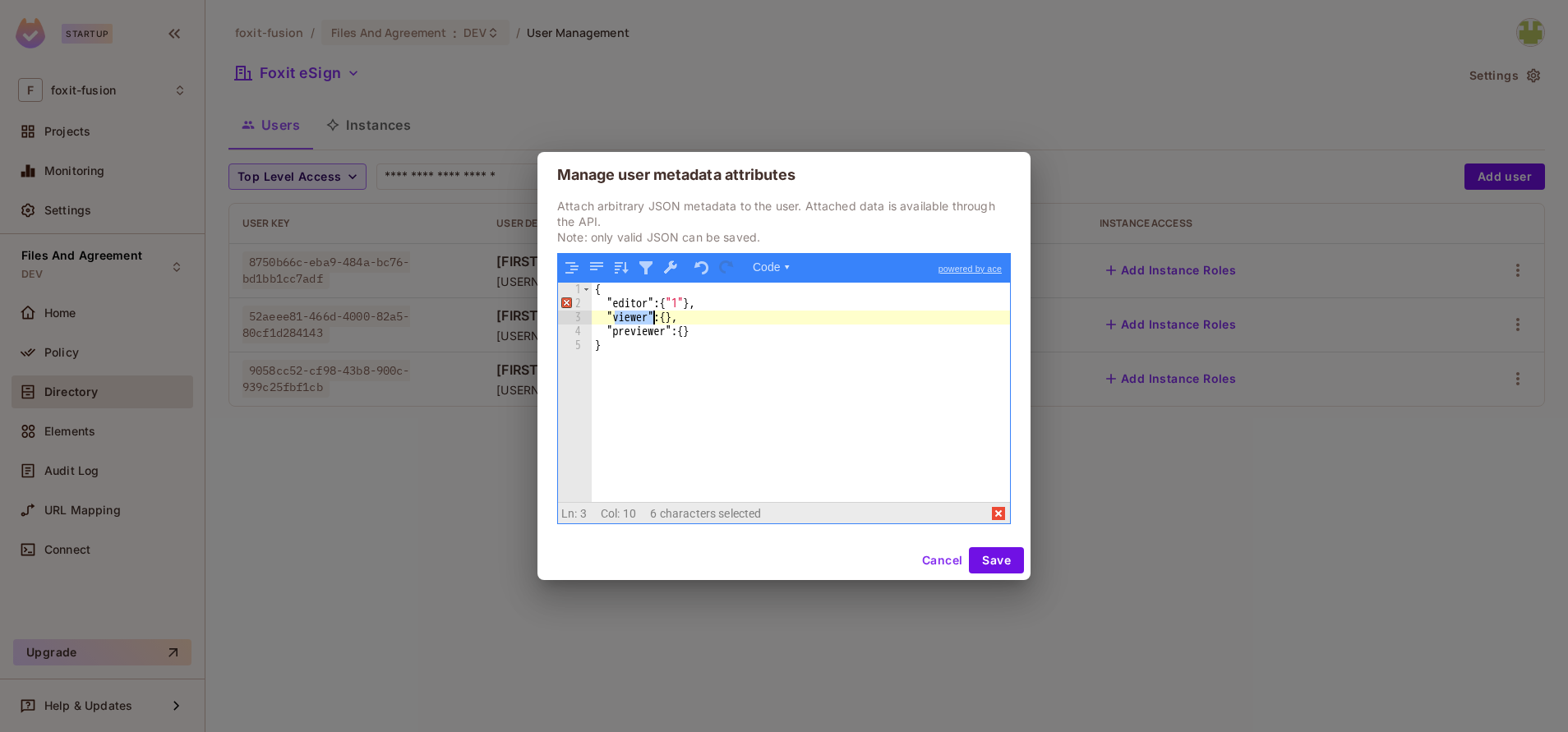click on "{    "editor" : { "1" } ,    "viewer" : { } ,    "previewer" : { } }" at bounding box center (800, 406) 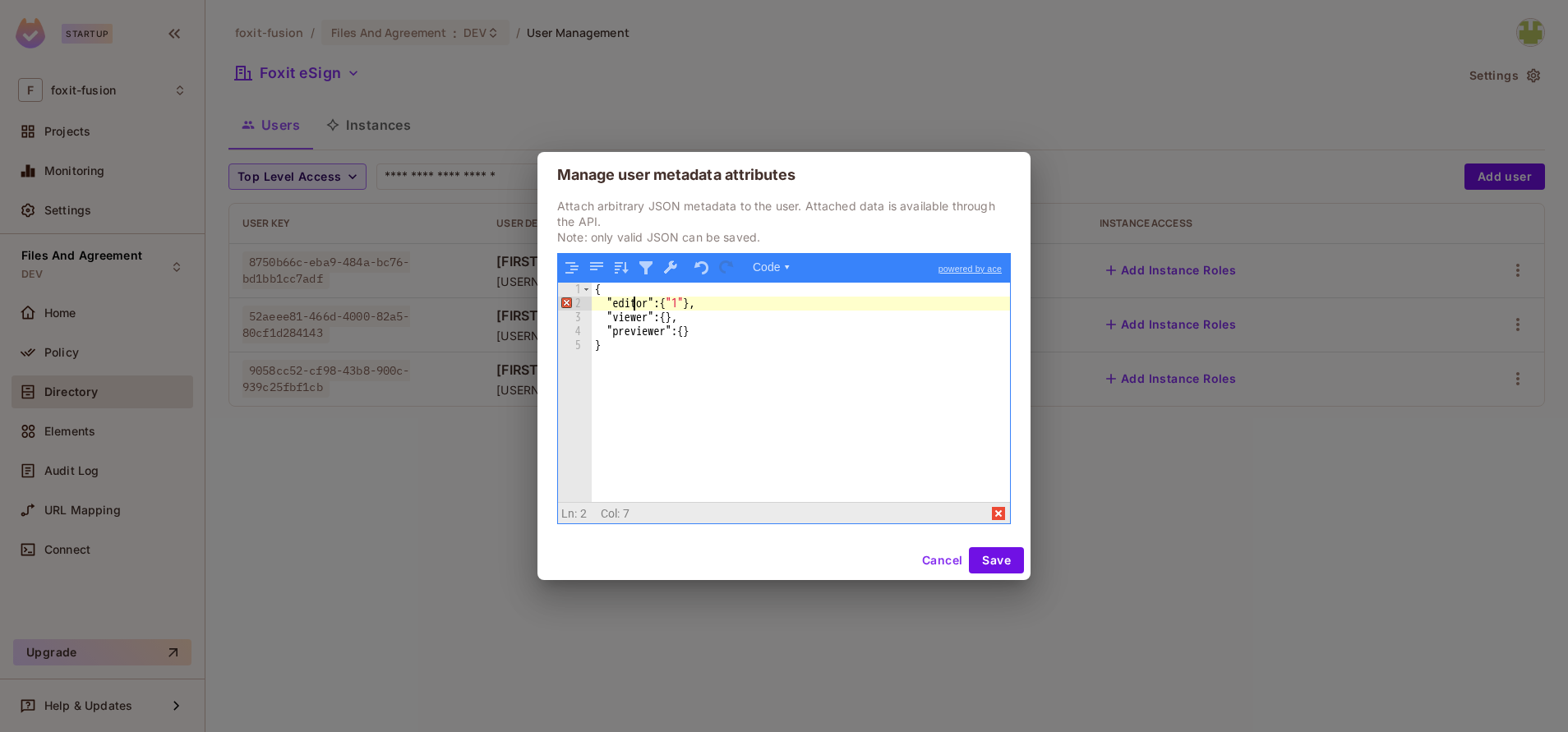 click on "{    "editor" : { "1" } ,    "viewer" : { } ,    "previewer" : { } }" at bounding box center [800, 406] 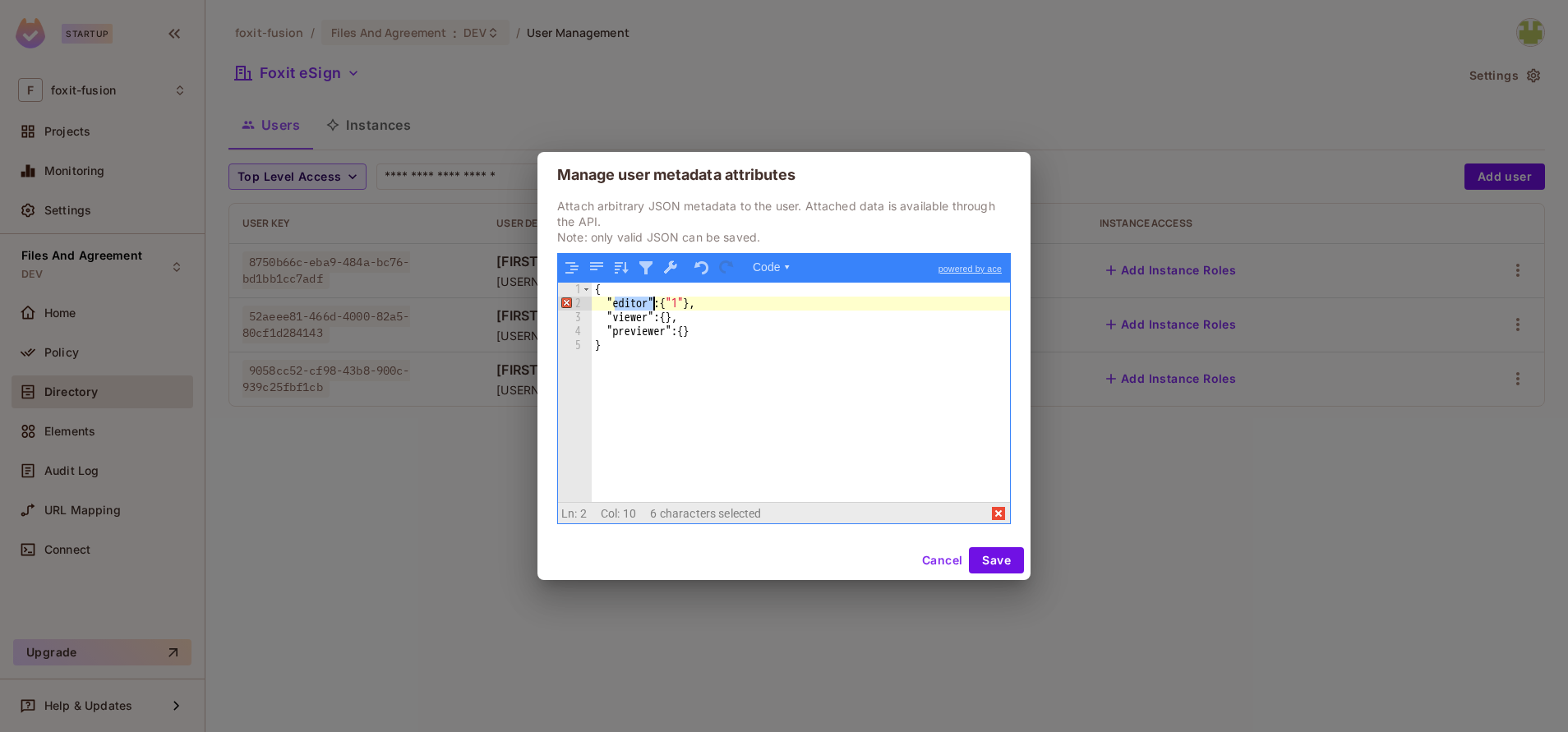 click on "{    "editor" : { "1" } ,    "viewer" : { } ,    "previewer" : { } }" at bounding box center [800, 406] 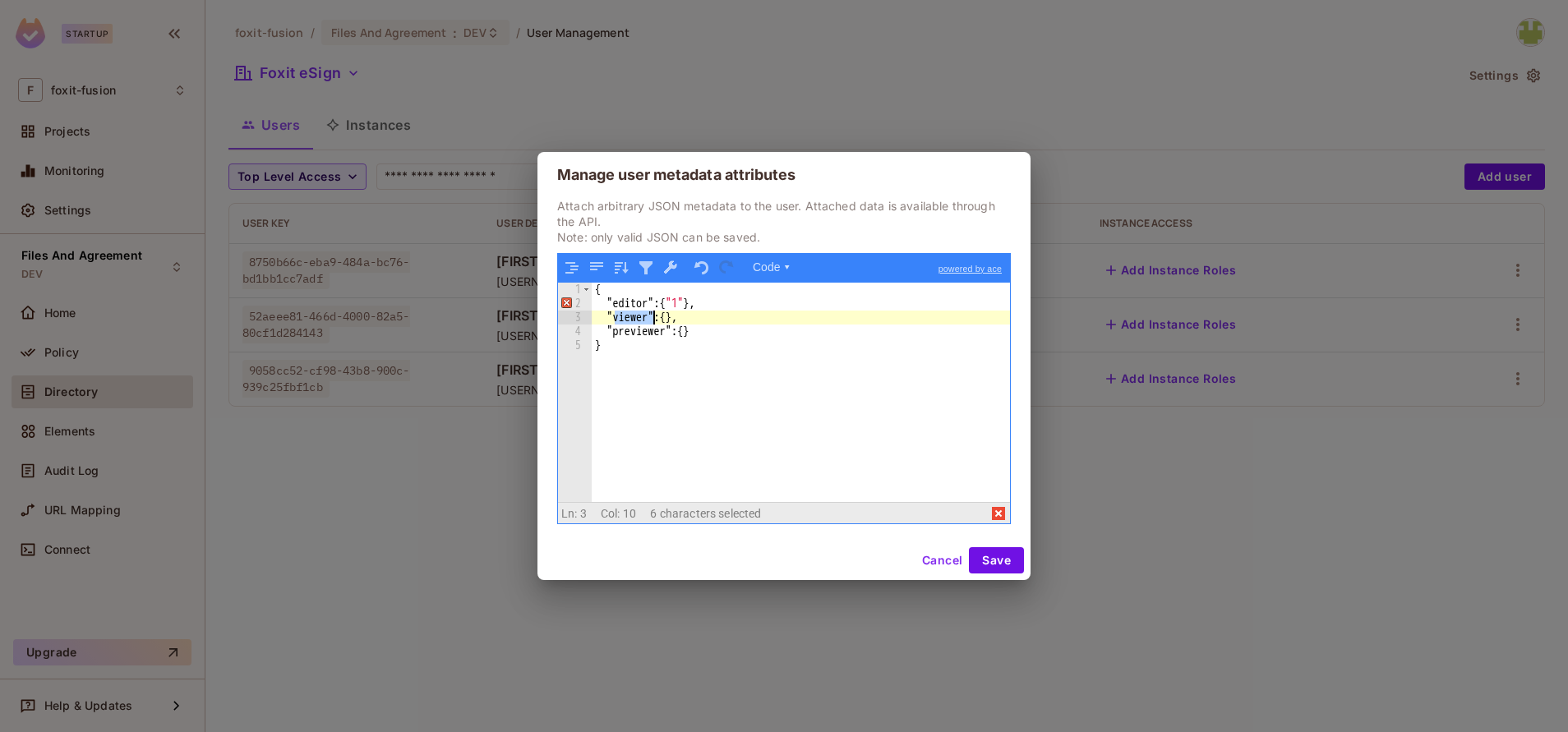 click on "{    "editor" : { "1" } ,    "viewer" : { } ,    "previewer" : { } }" at bounding box center (800, 406) 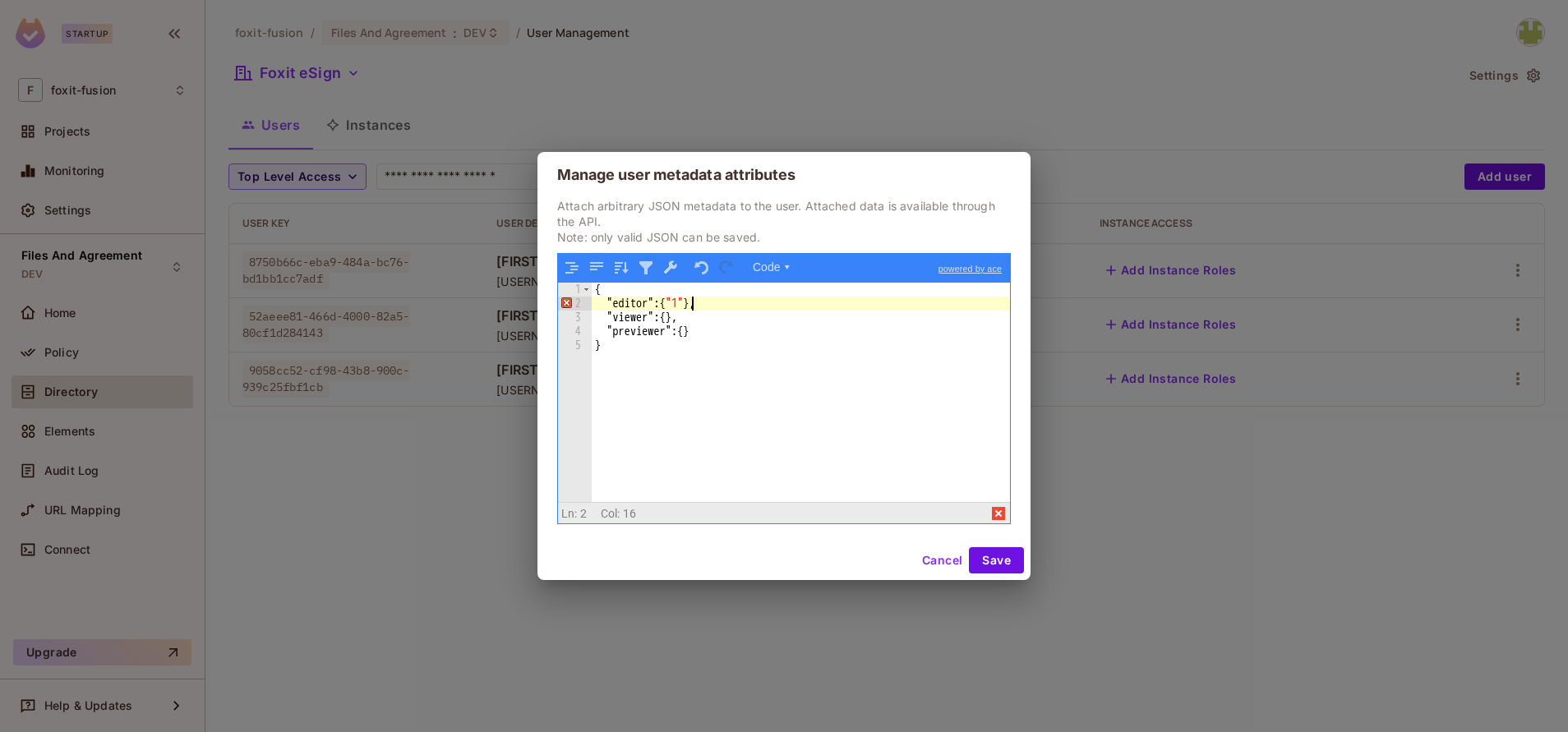 click on "{    "editor" : { "1" } ,    "viewer" : { } ,    "previewer" : { } }" at bounding box center [800, 406] 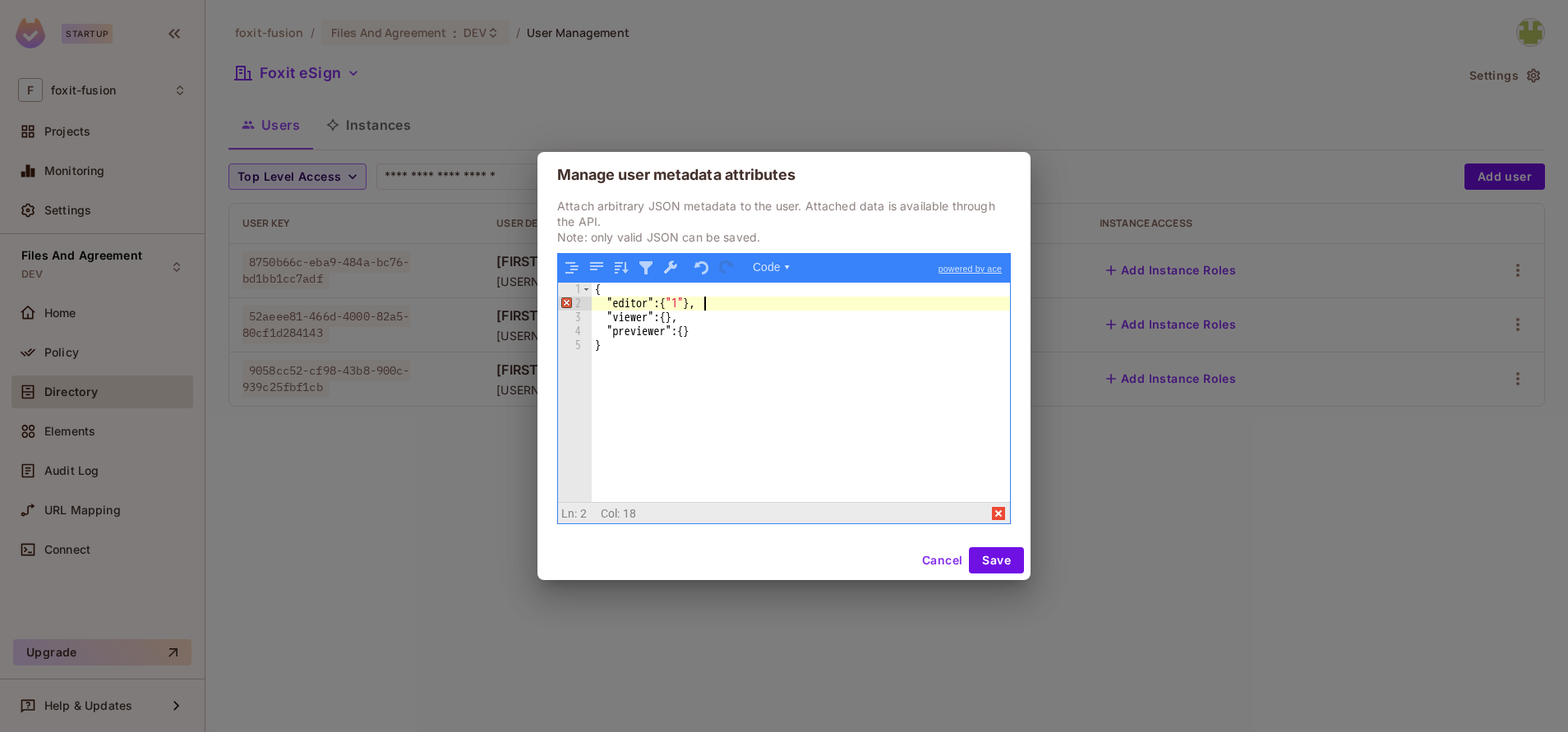 click on "{    "editor" : { "1" } ,    "viewer" : { } ,    "previewer" : { } }" at bounding box center [800, 406] 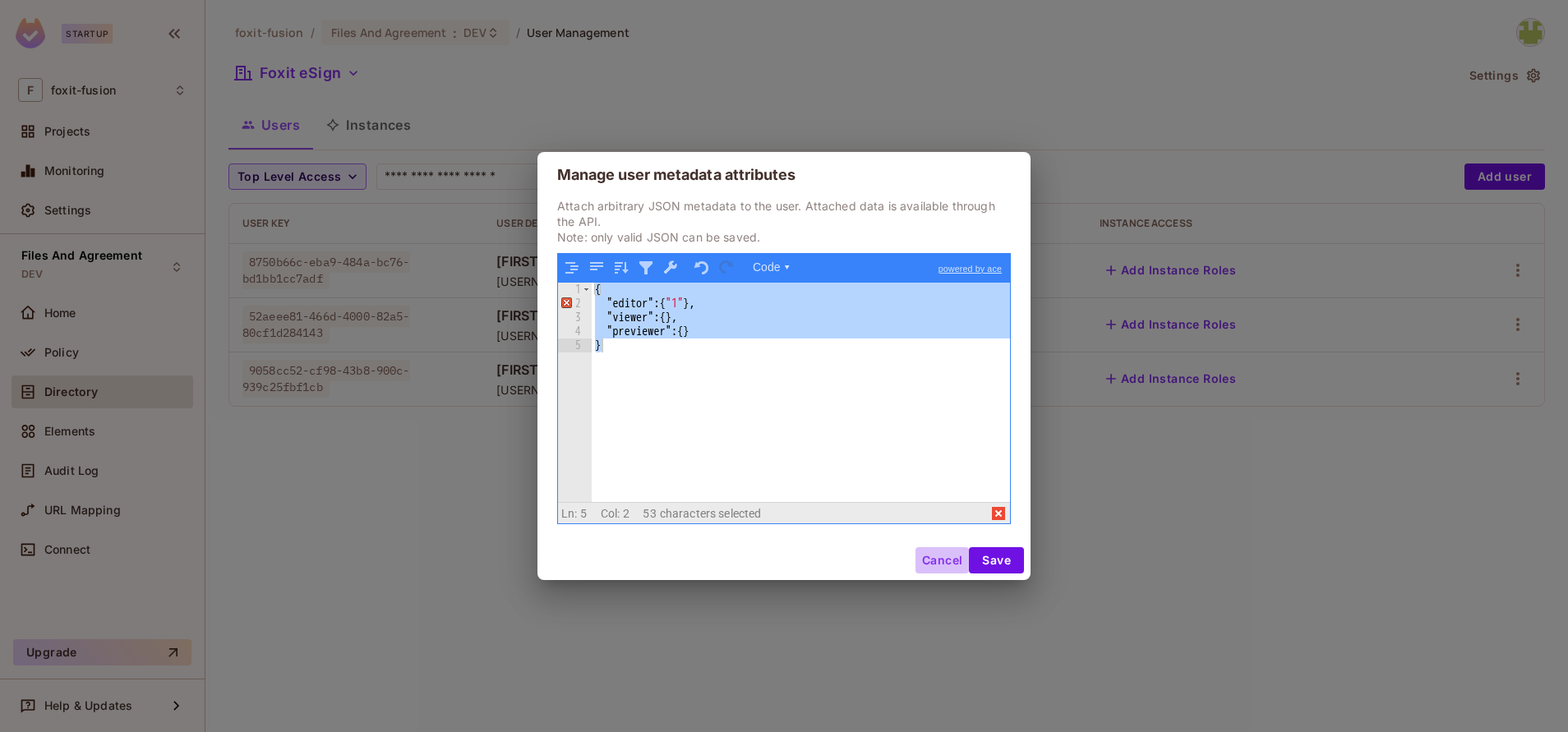 click on "Cancel" at bounding box center [942, 560] 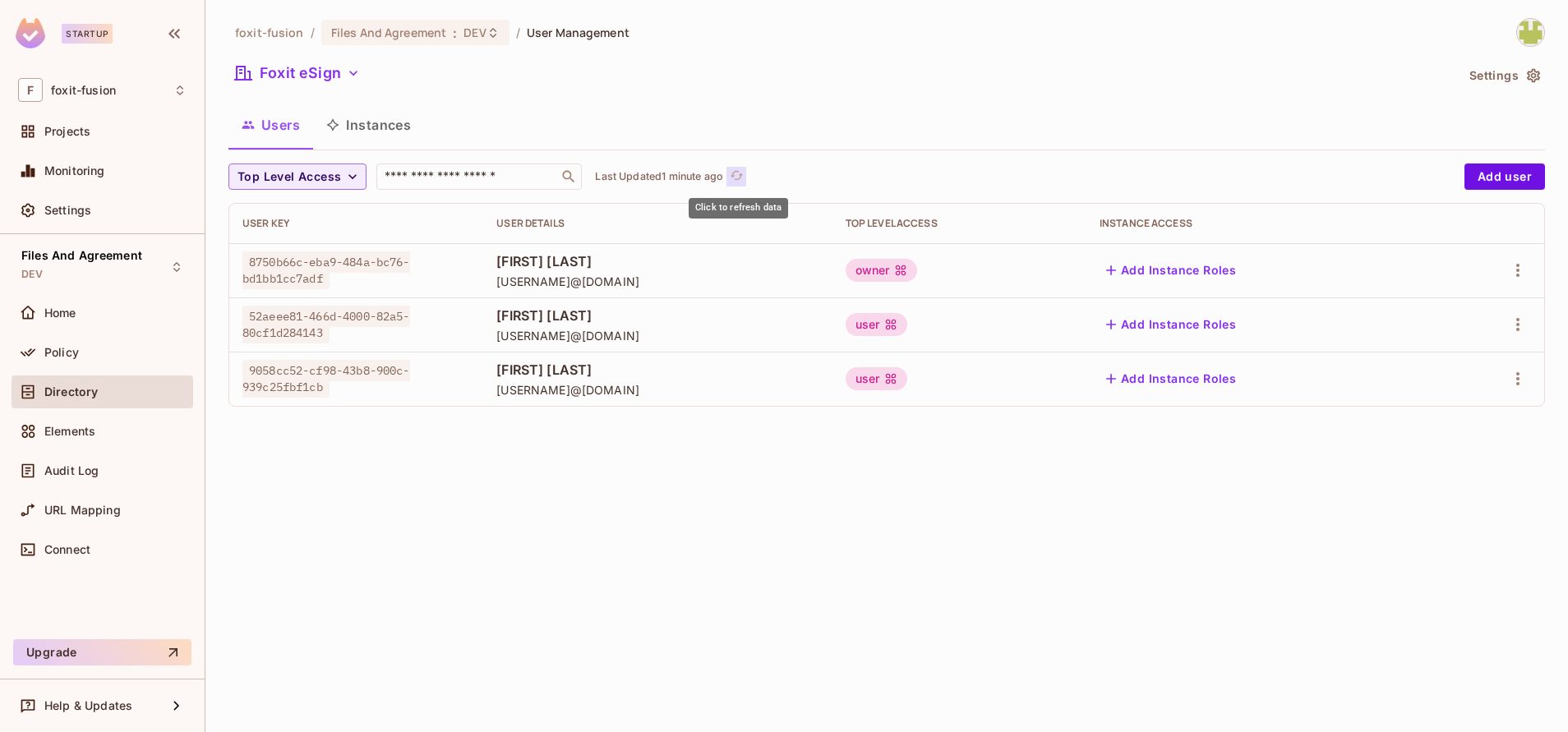 click 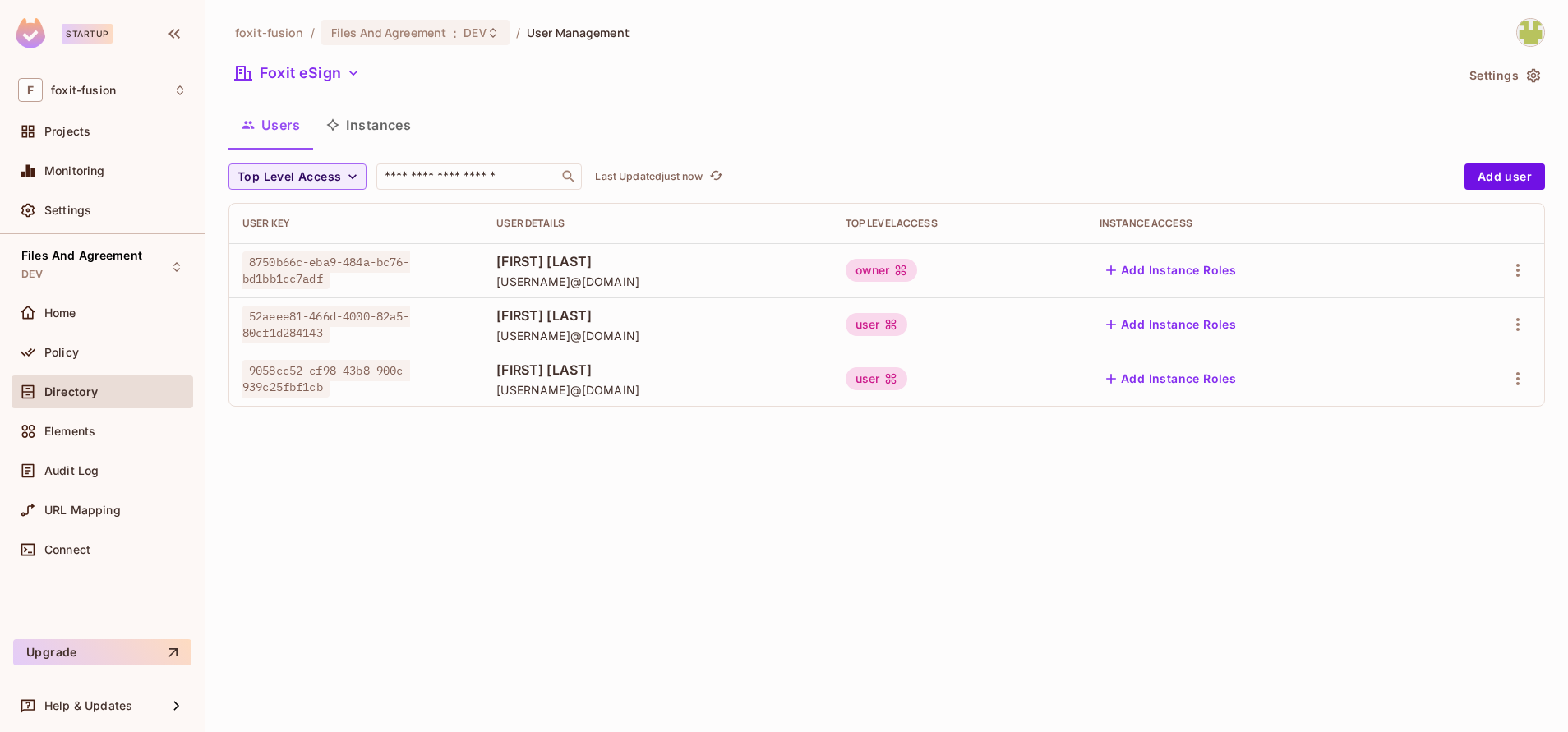 click on "Instances" at bounding box center [368, 125] 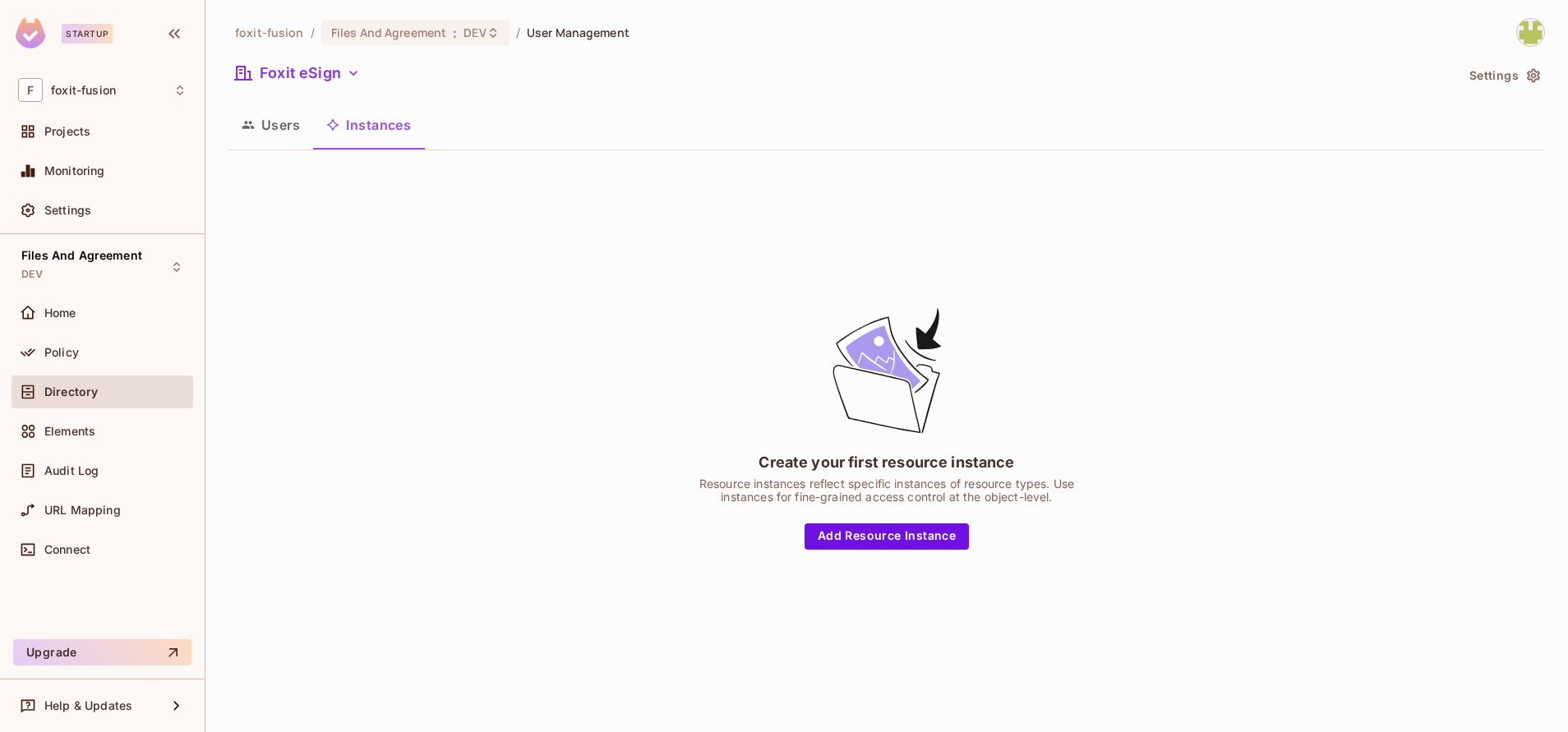 click on "Users" at bounding box center (270, 125) 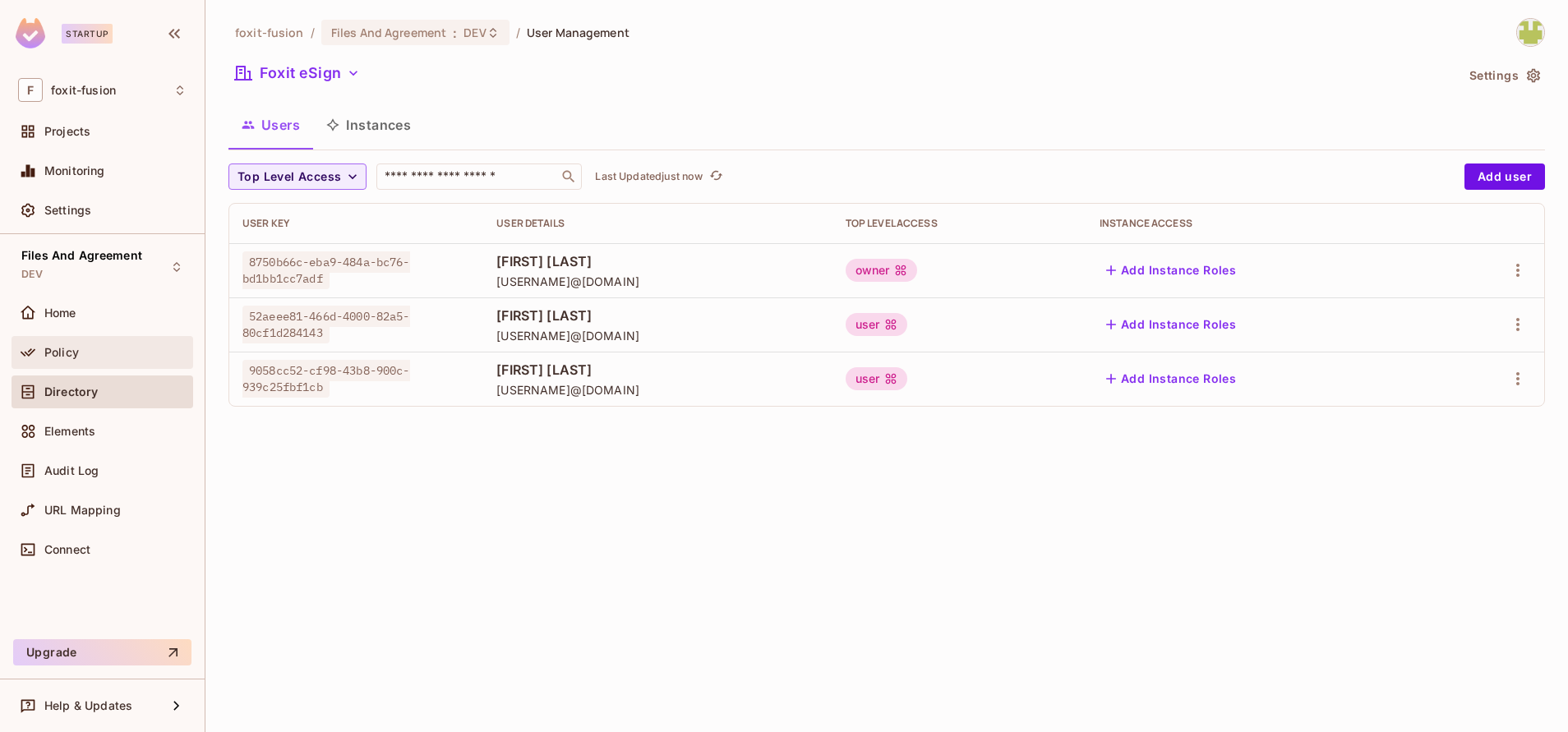 click on "Policy" at bounding box center [102, 352] 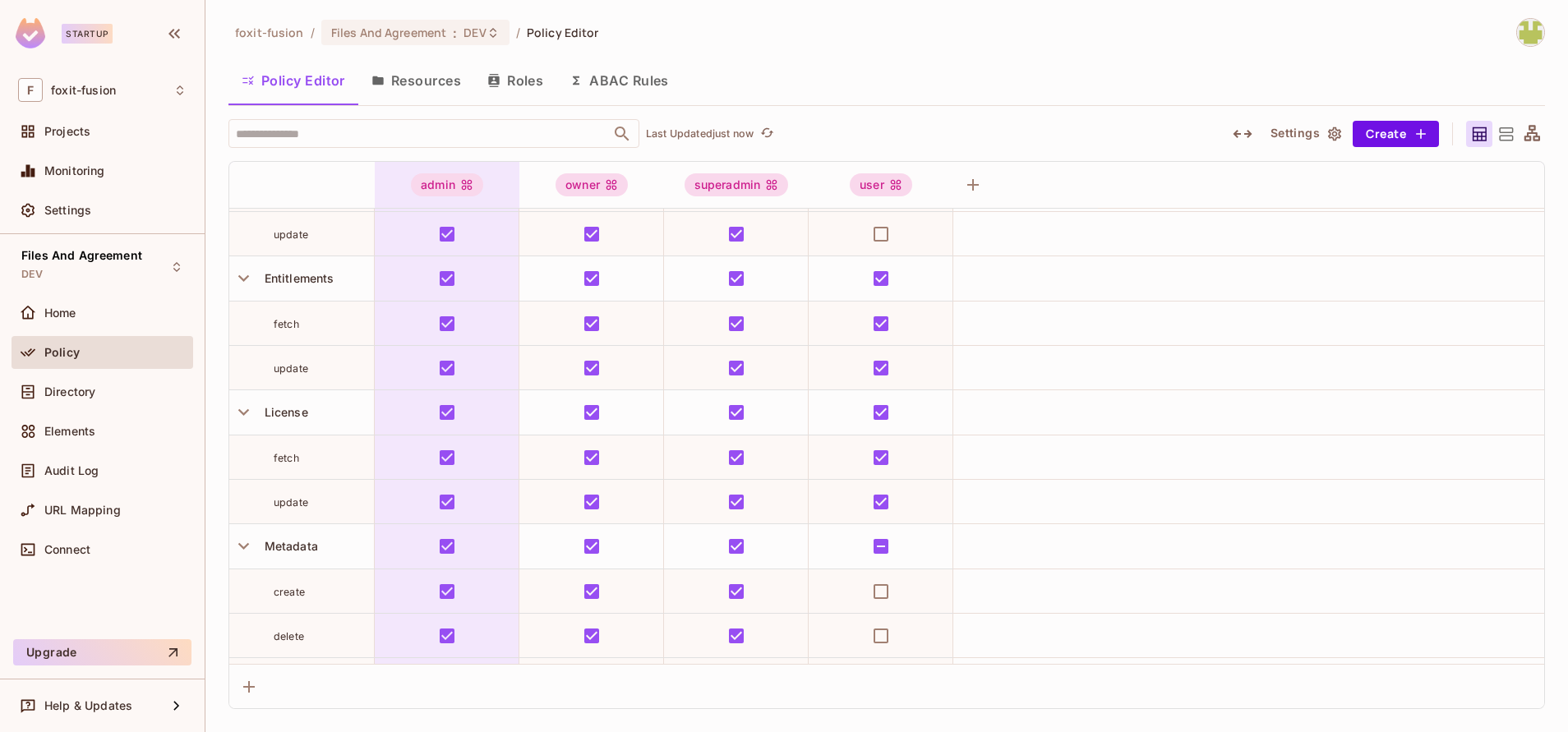 scroll, scrollTop: 190, scrollLeft: 0, axis: vertical 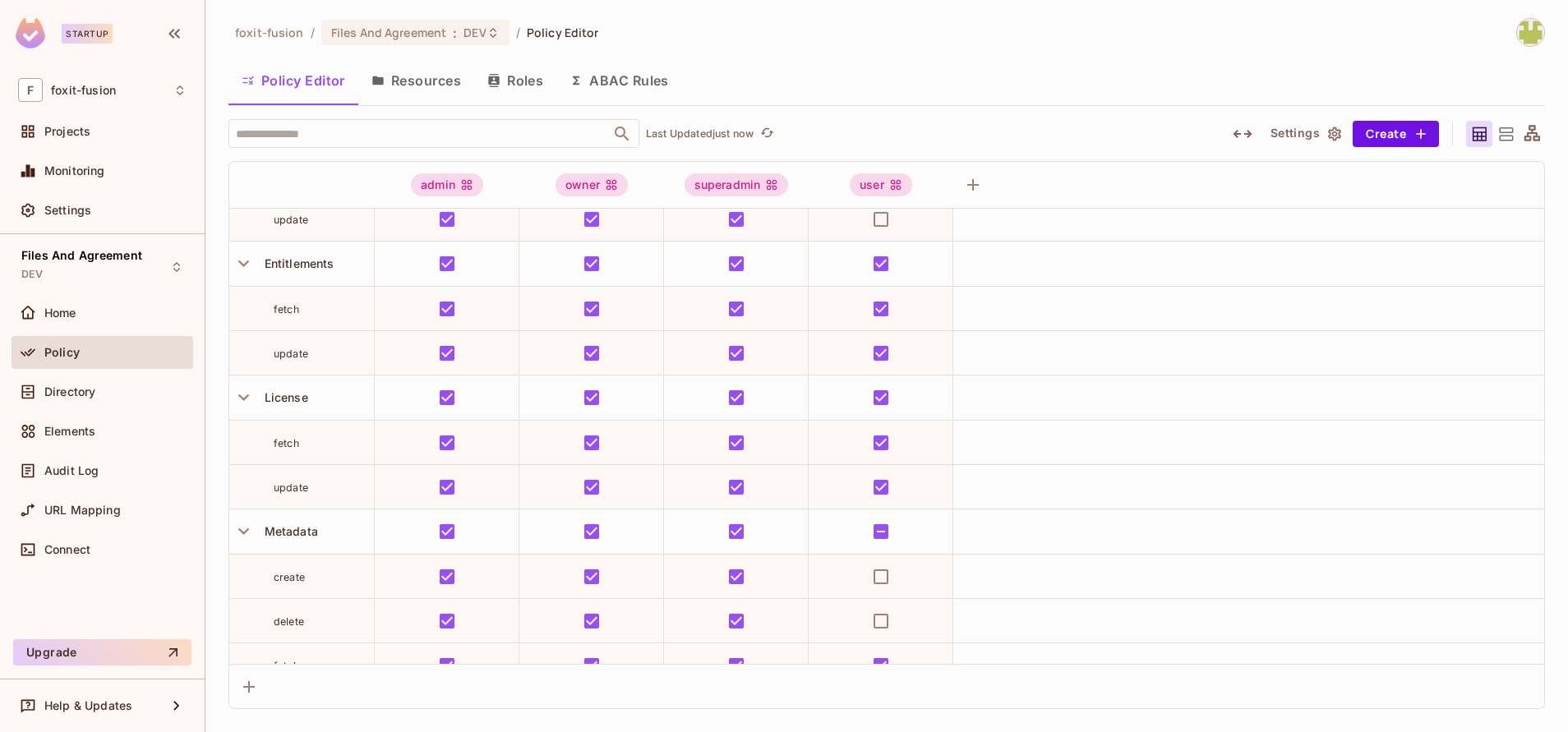 click on "Resources" at bounding box center [416, 81] 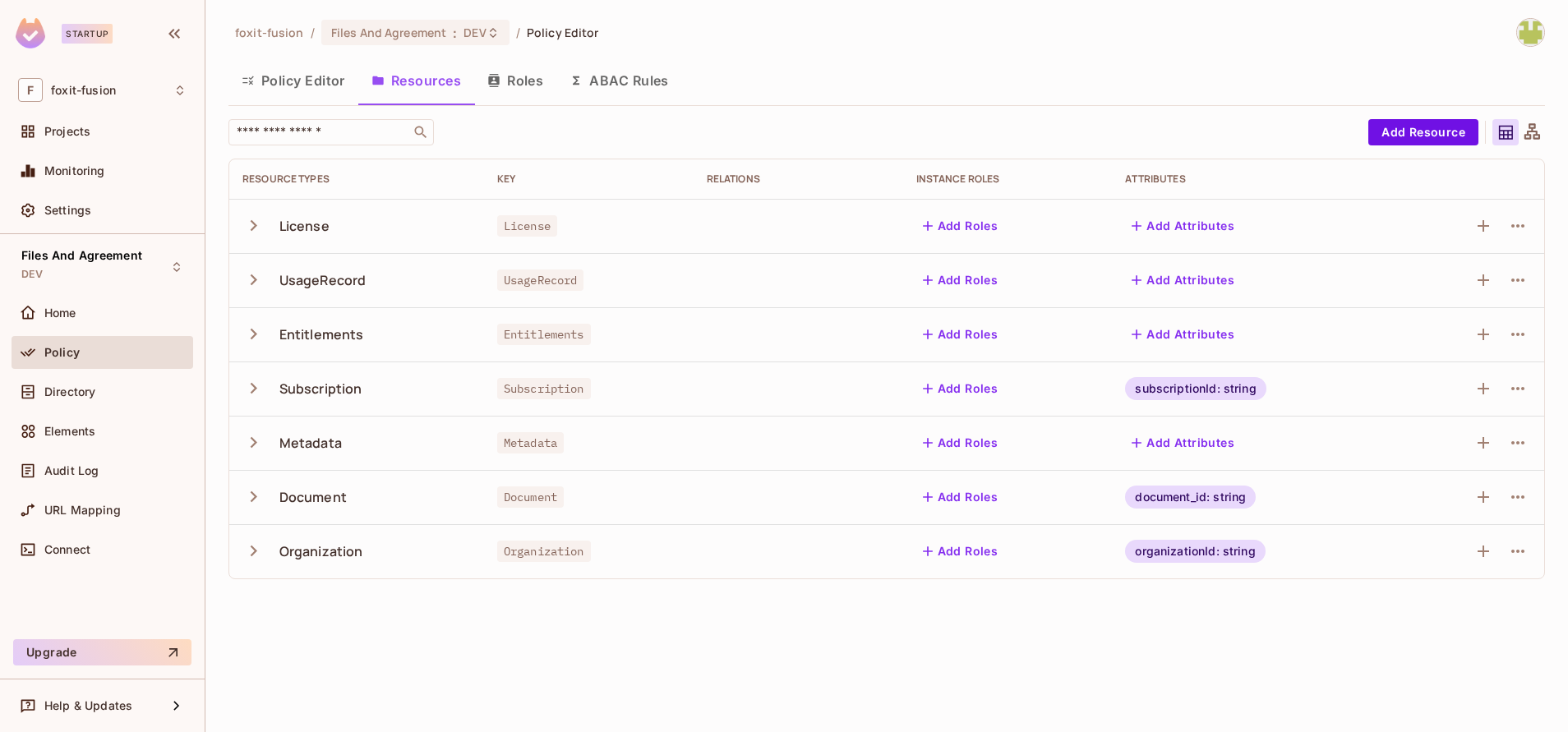 click 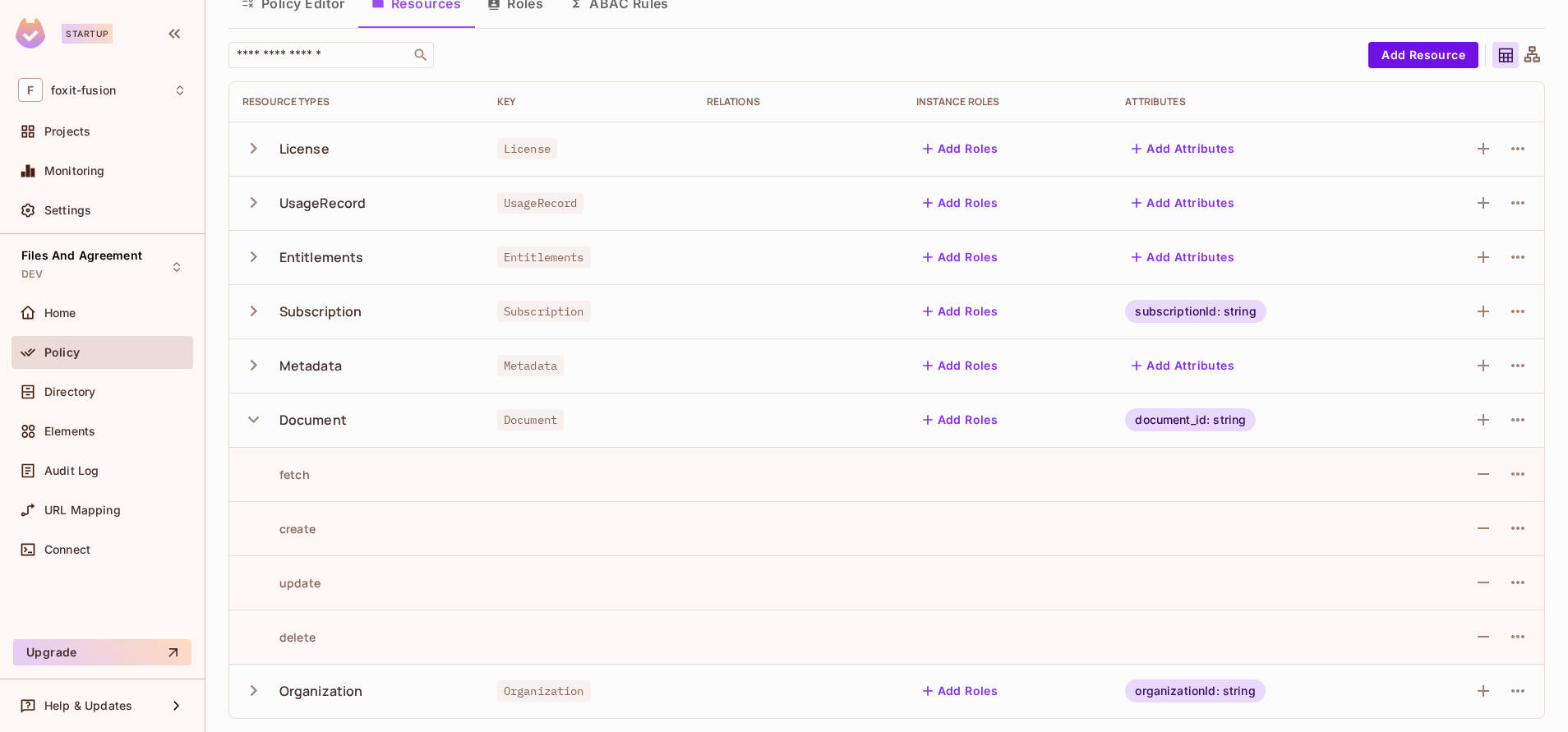 scroll, scrollTop: 77, scrollLeft: 0, axis: vertical 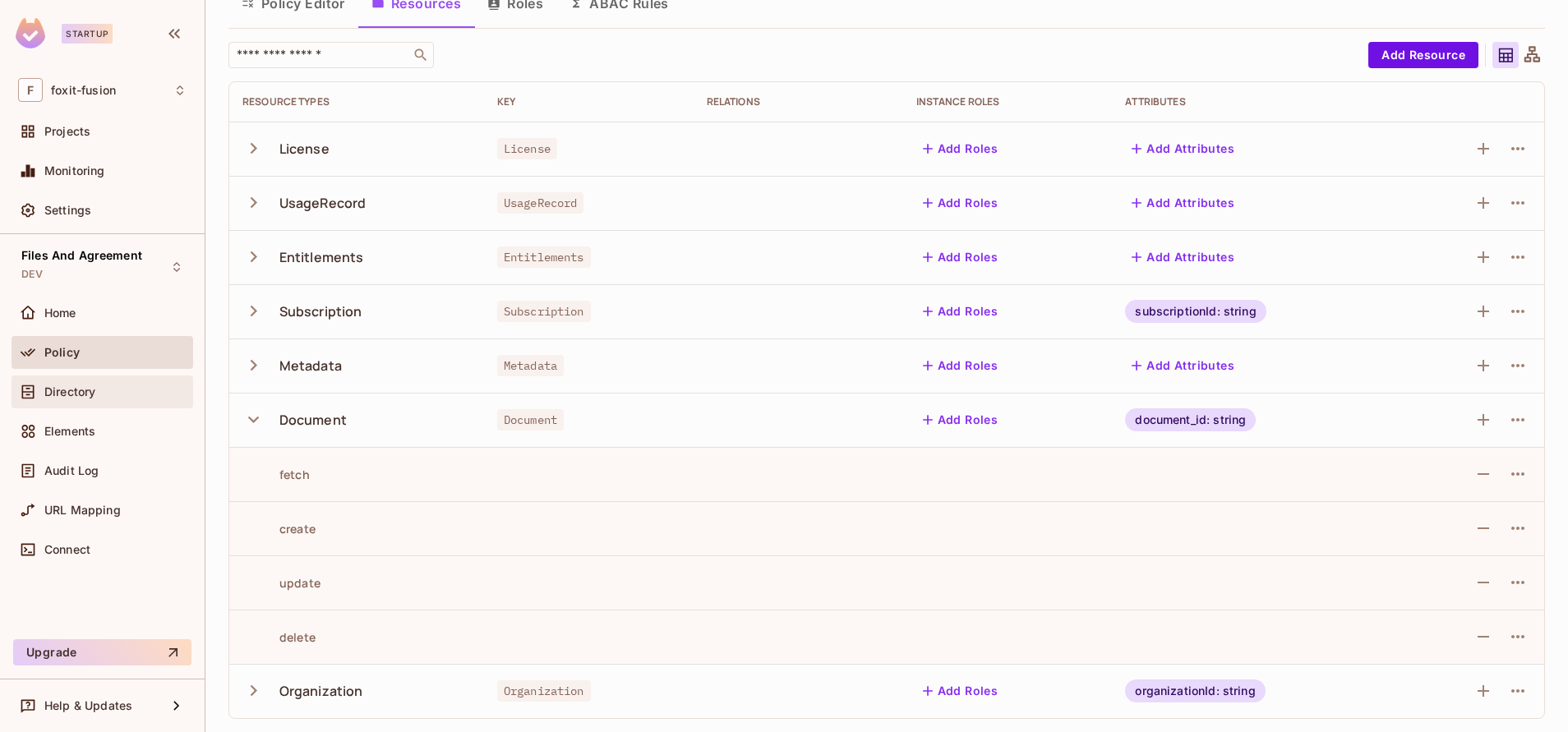 click on "Directory" at bounding box center (102, 392) 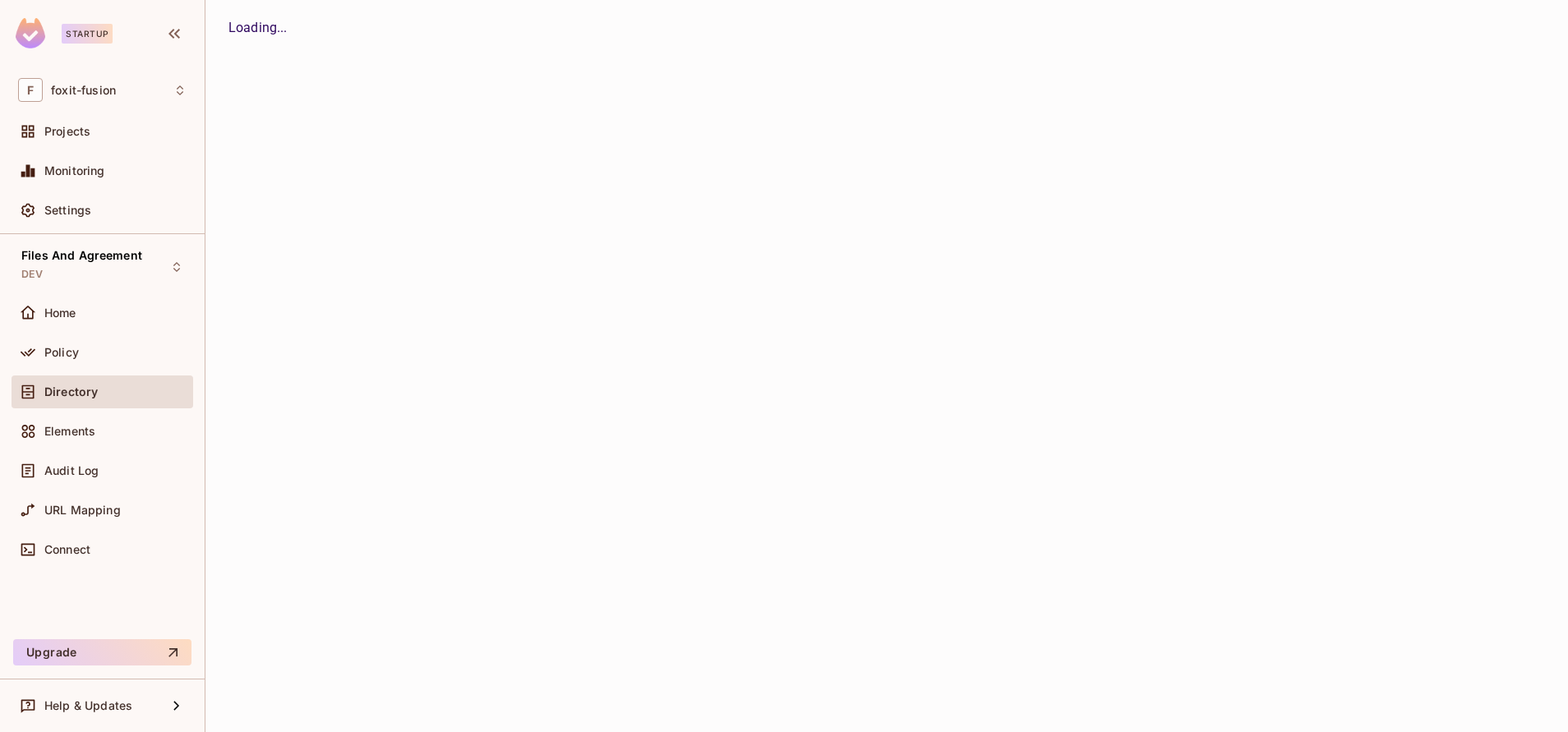 scroll, scrollTop: 0, scrollLeft: 0, axis: both 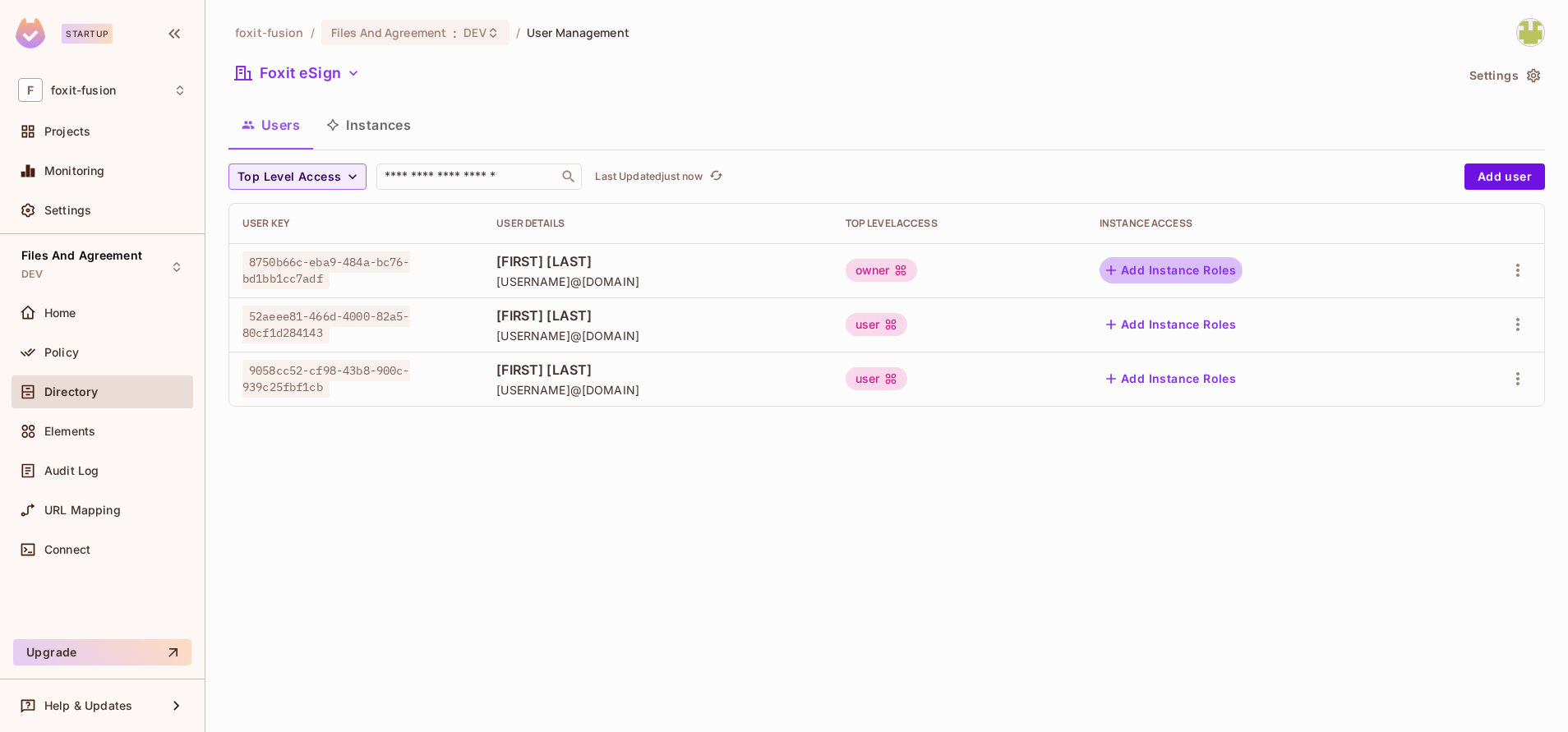 click on "Add Instance Roles" at bounding box center [1171, 270] 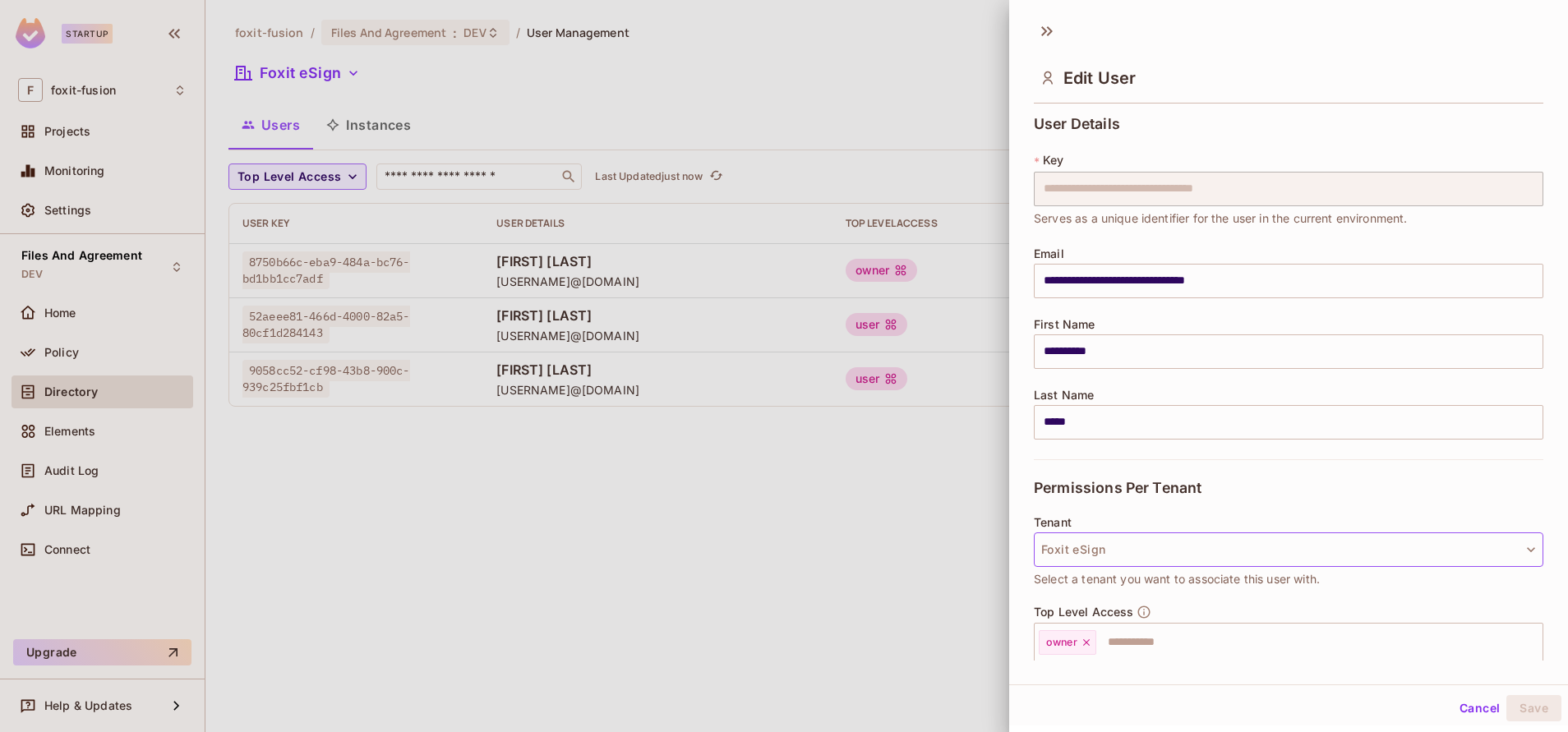 scroll, scrollTop: 156, scrollLeft: 0, axis: vertical 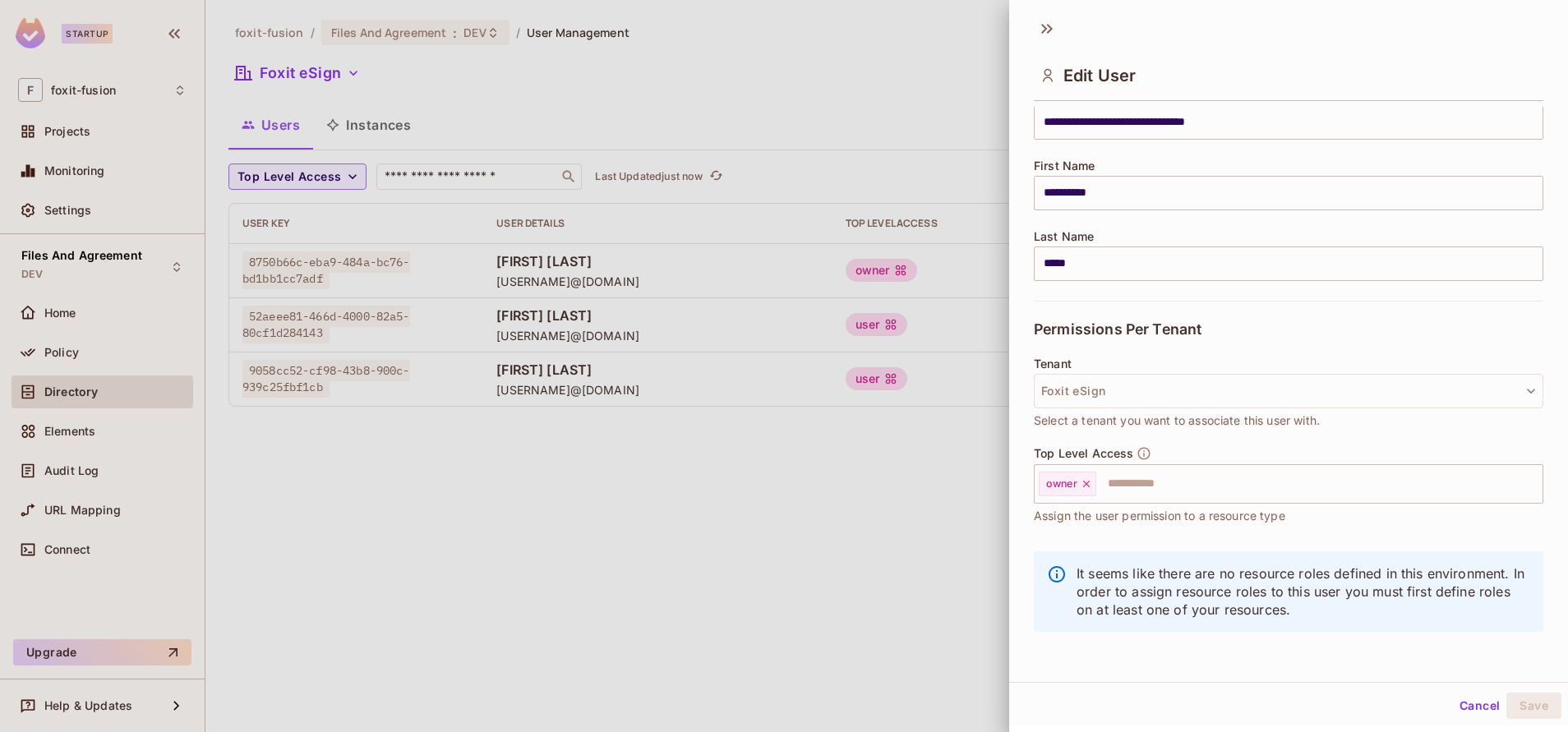 click at bounding box center [784, 366] 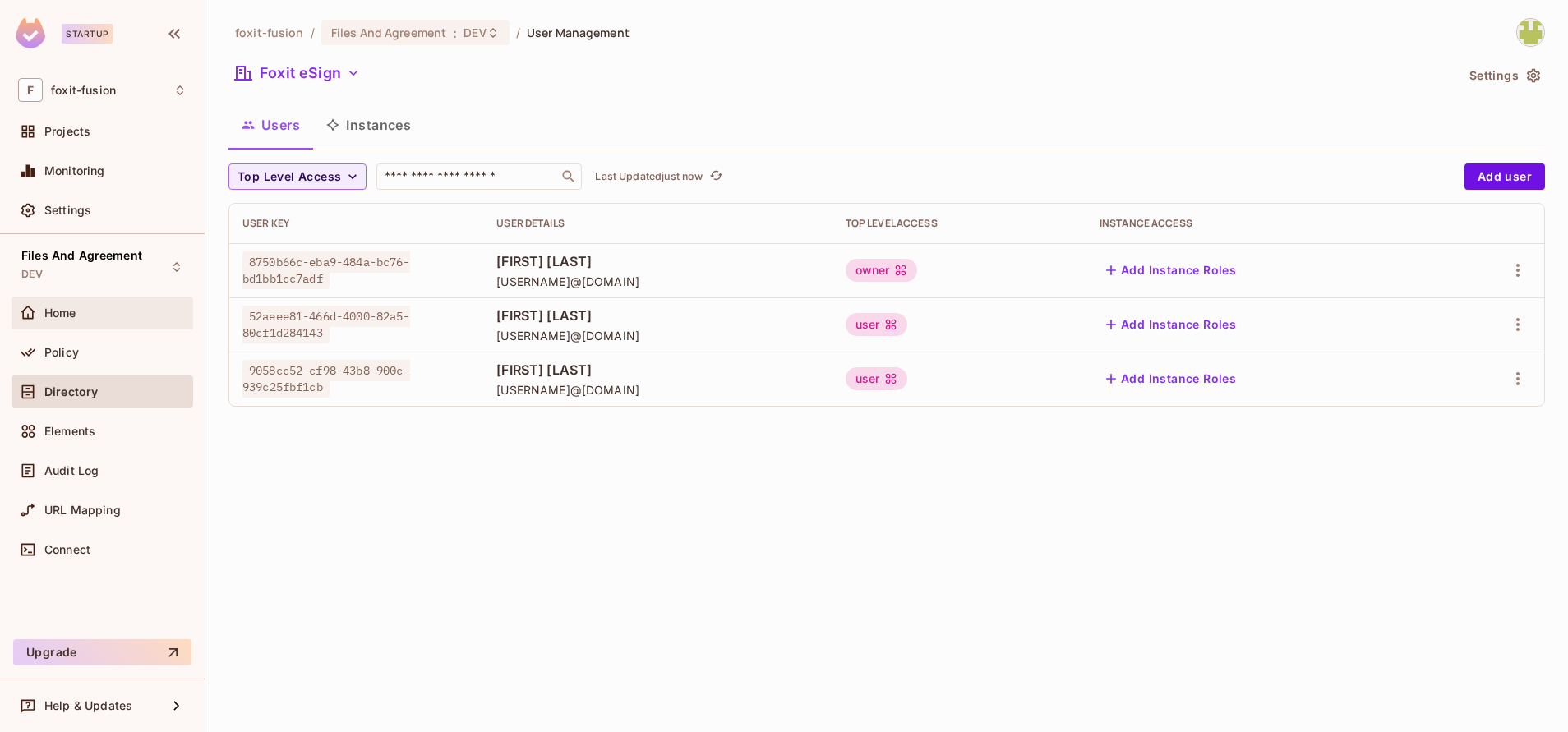 click on "Home" at bounding box center (102, 313) 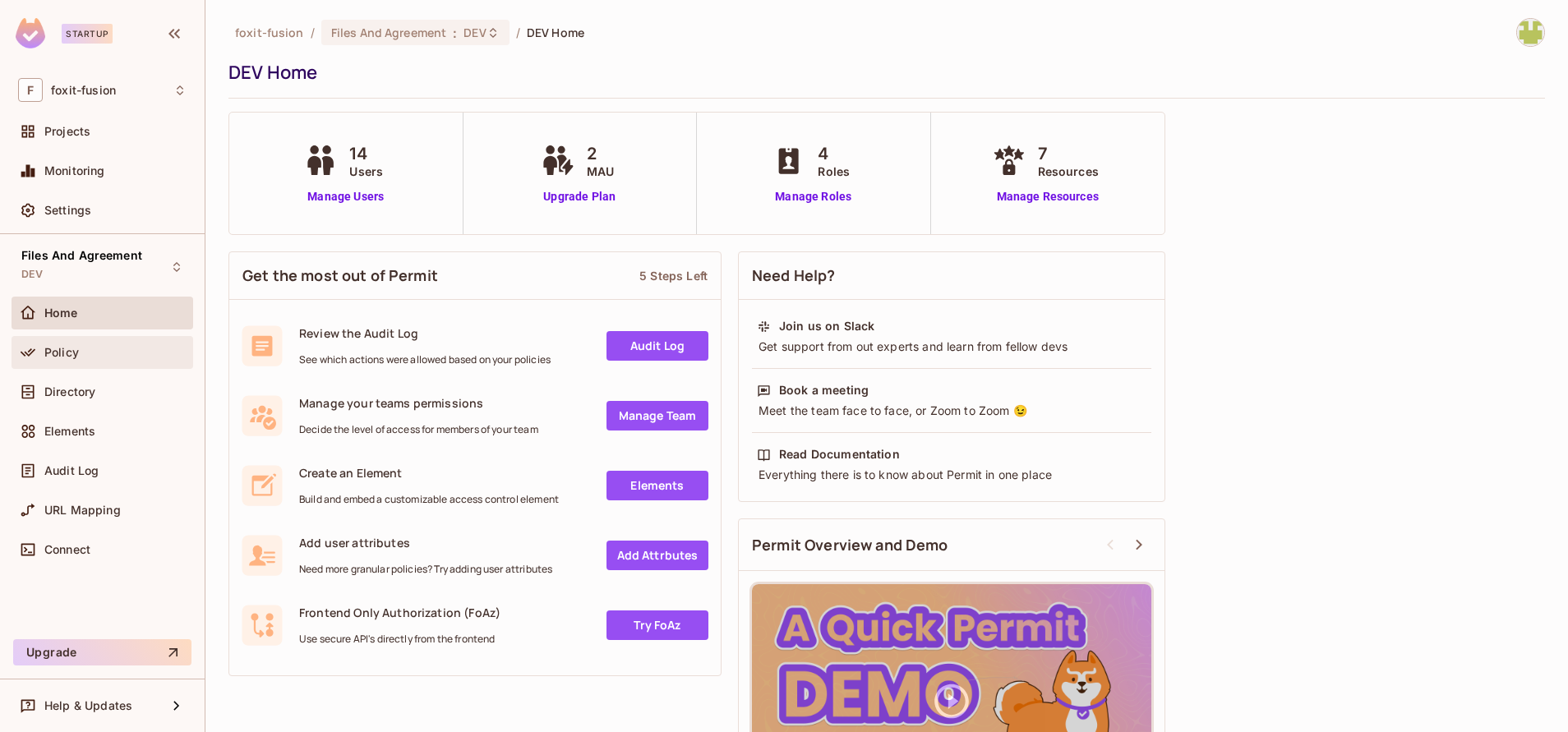 click on "Policy" at bounding box center [62, 352] 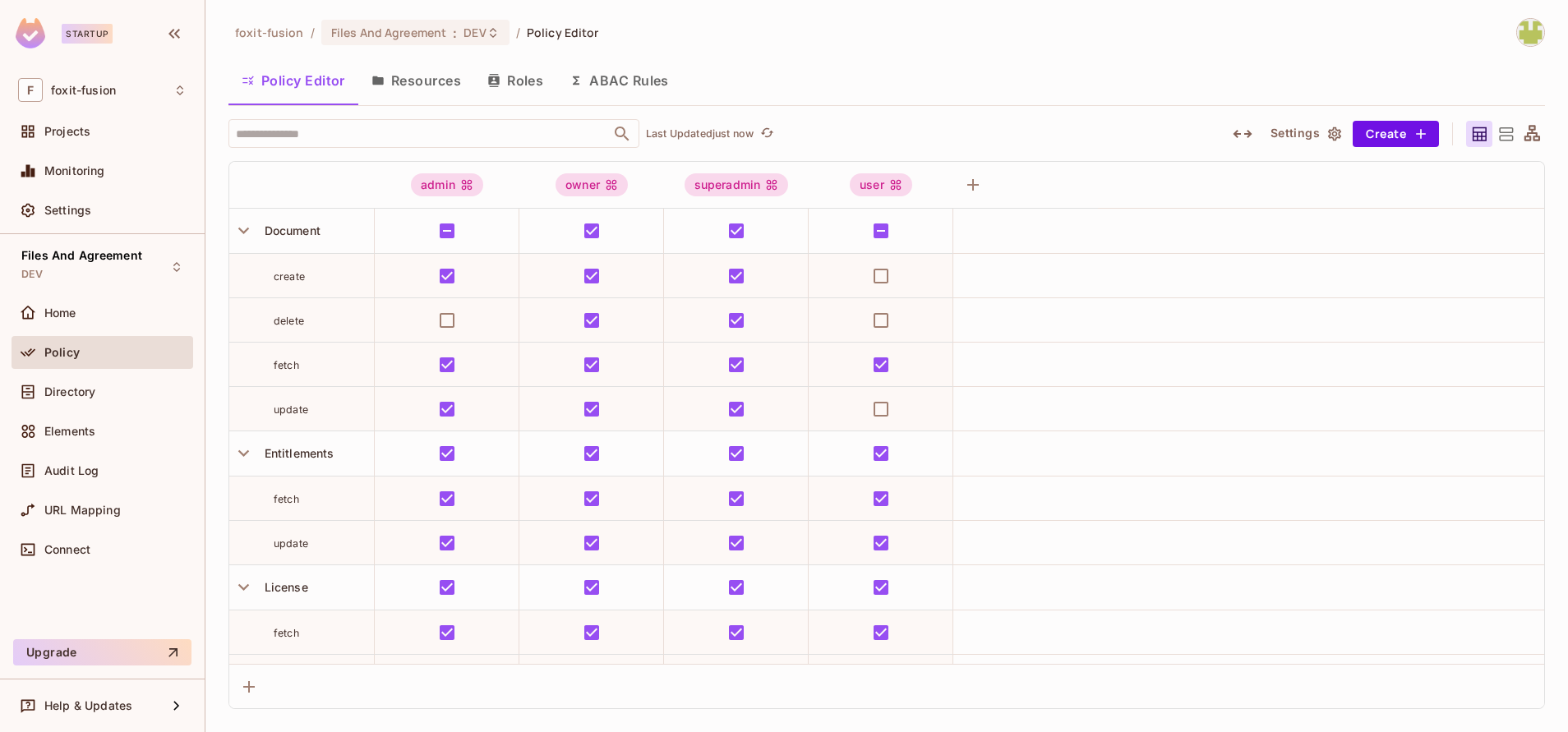 click on "Resources" at bounding box center [416, 81] 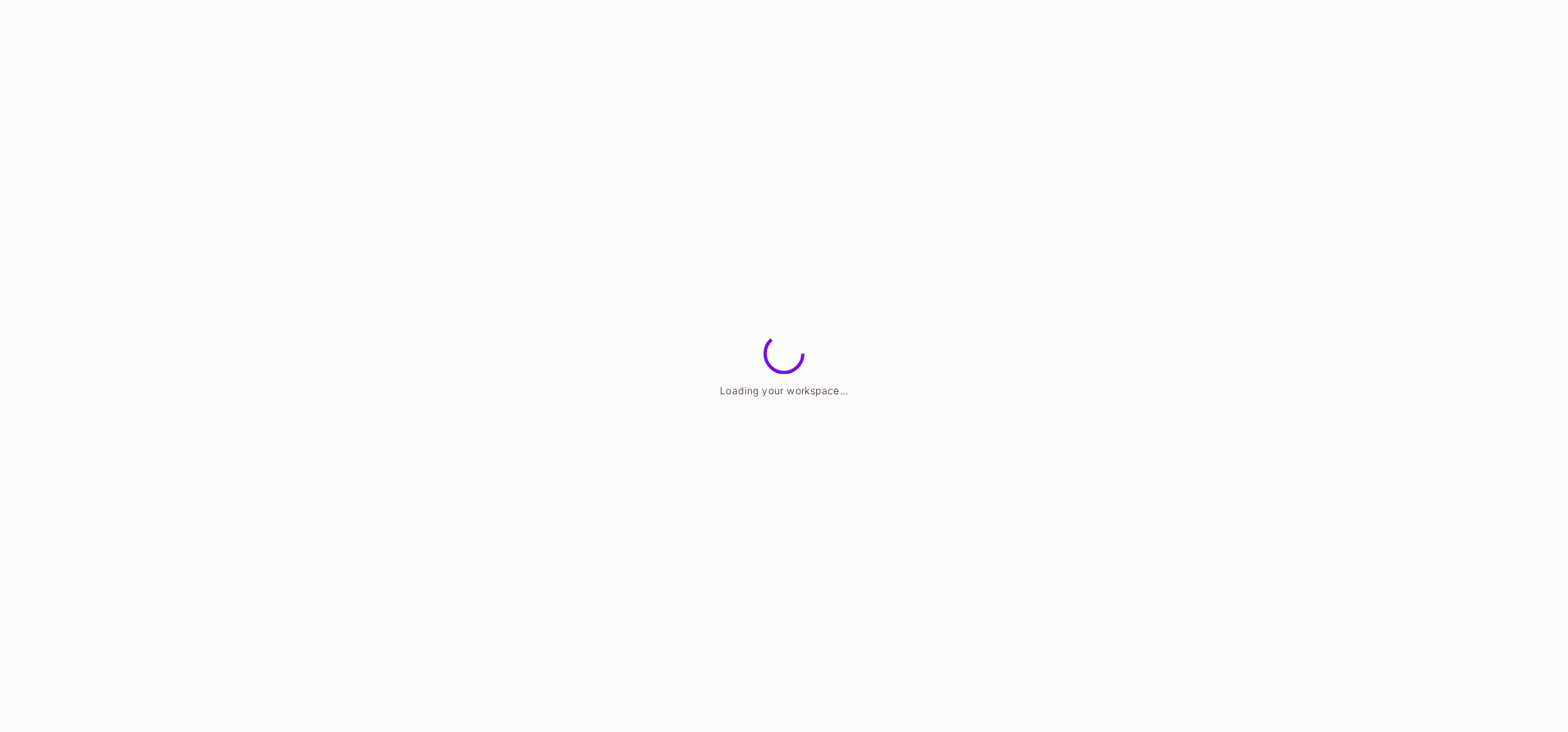 scroll, scrollTop: 0, scrollLeft: 0, axis: both 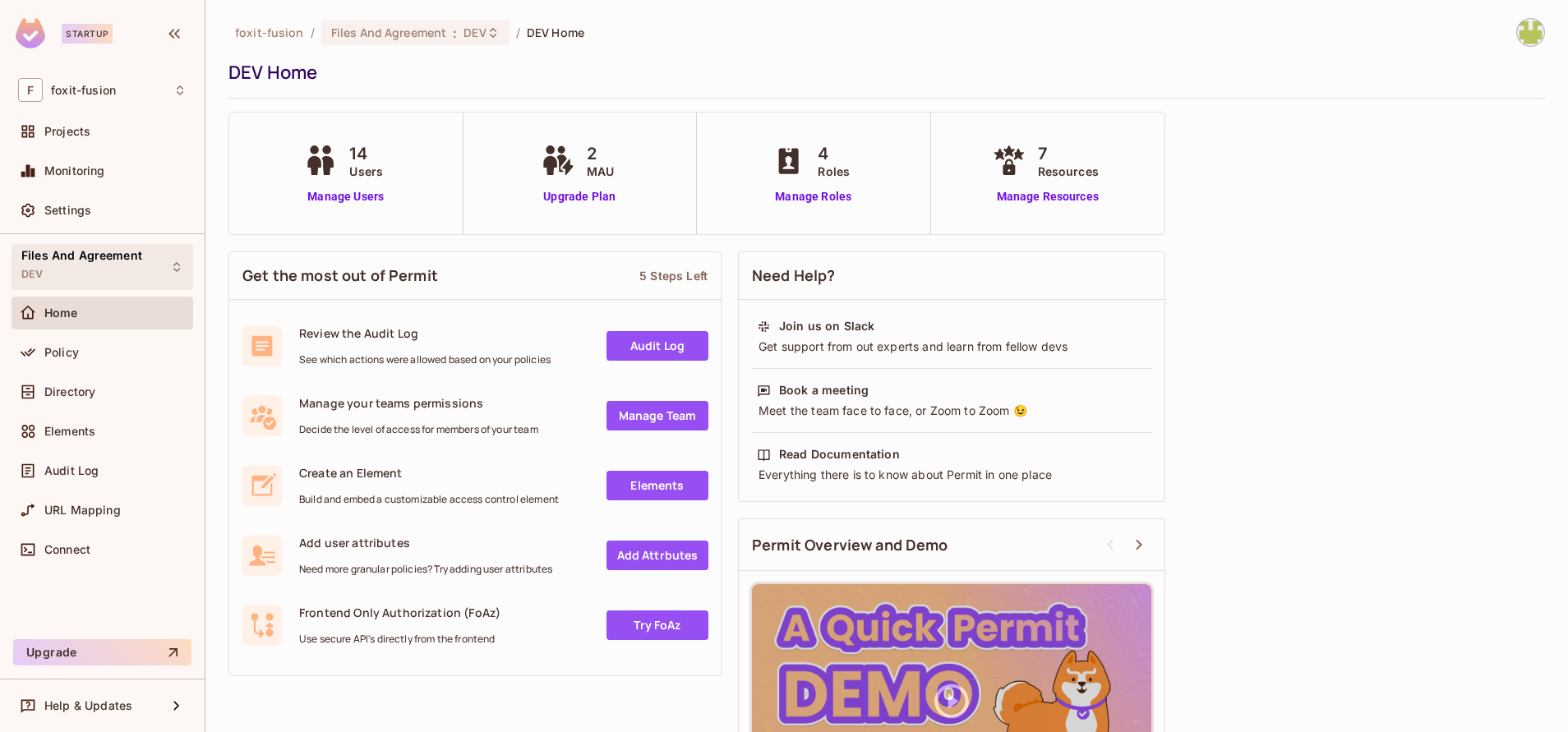 click on "Files And Agreement" at bounding box center [81, 256] 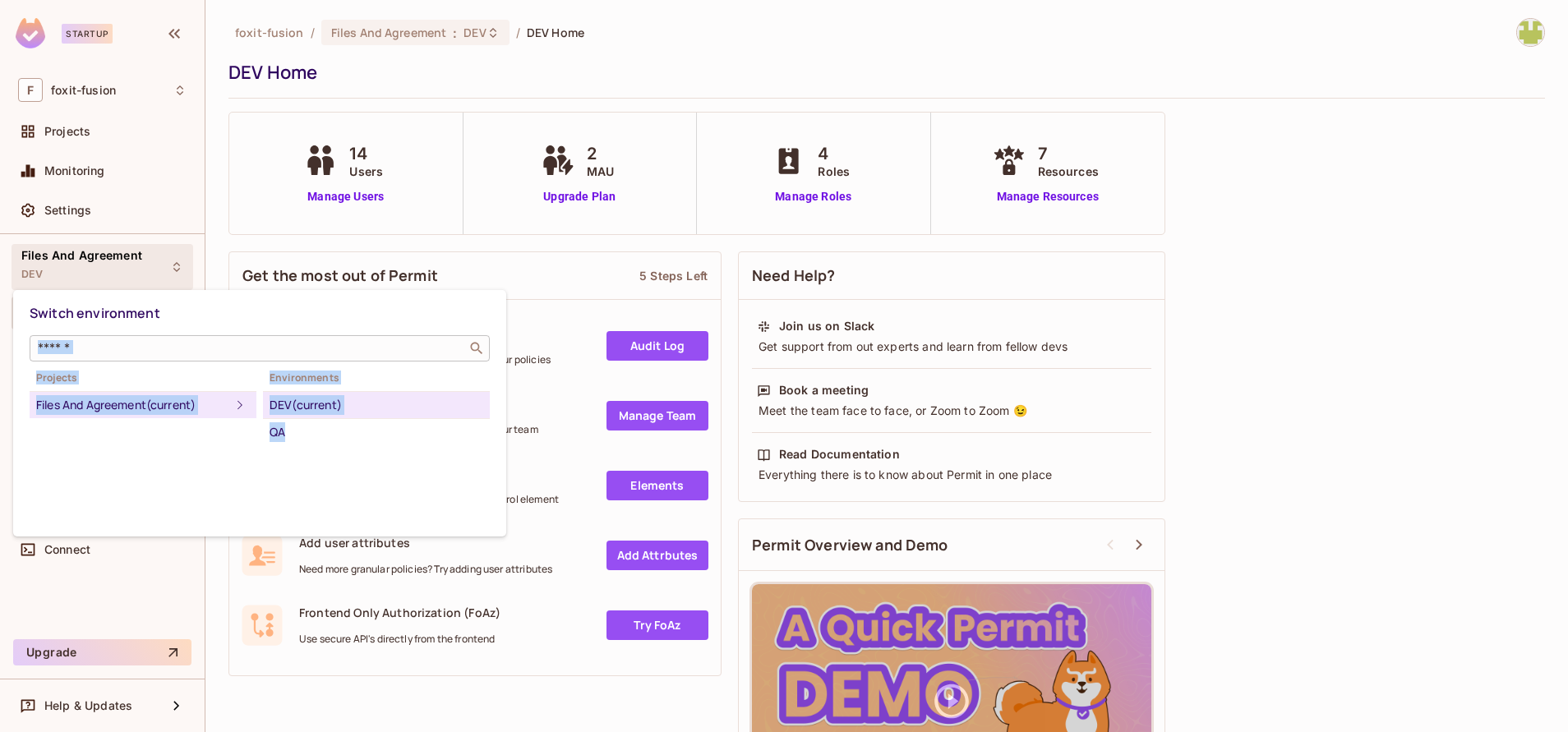 drag, startPoint x: 311, startPoint y: 428, endPoint x: 374, endPoint y: 342, distance: 106.60675 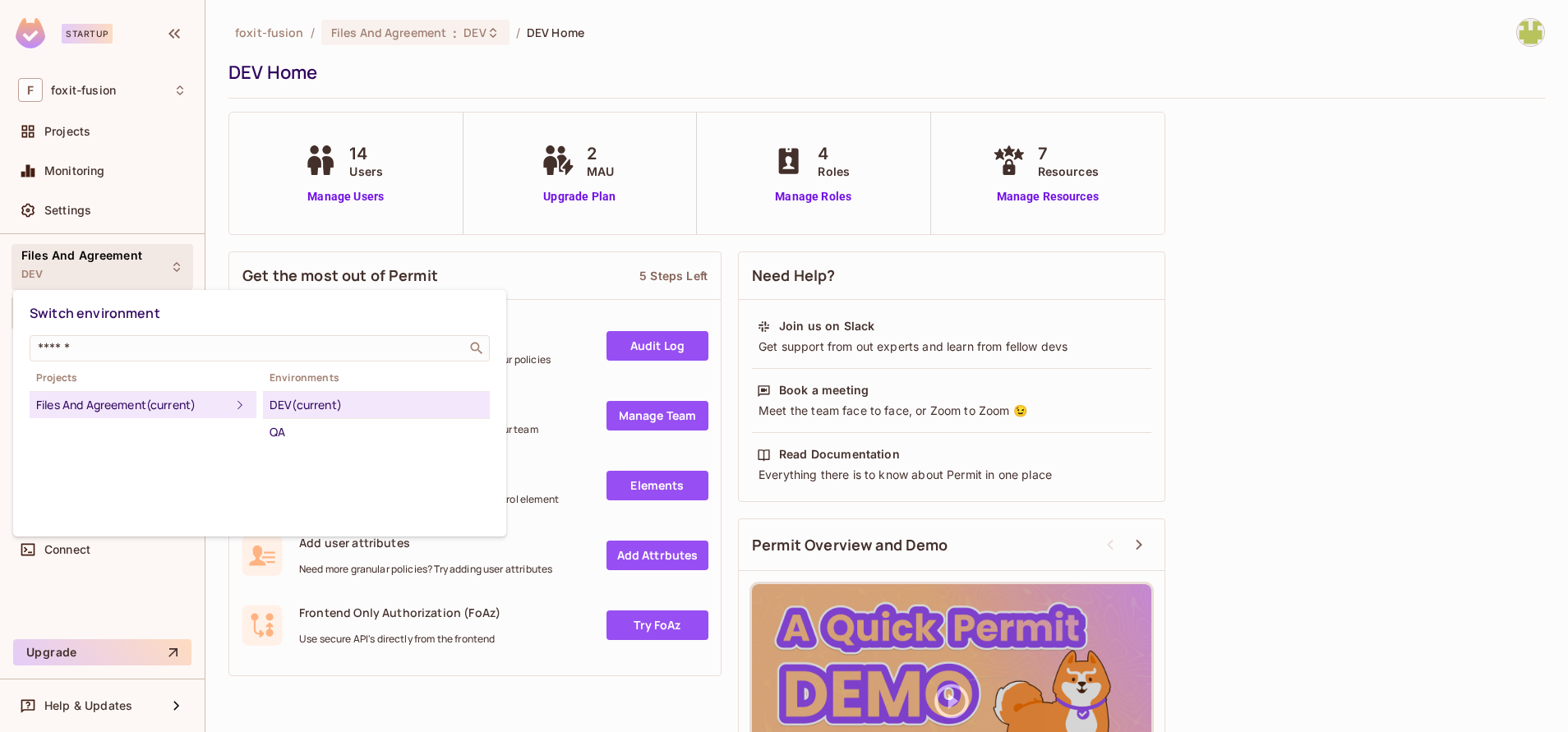 click at bounding box center [784, 366] 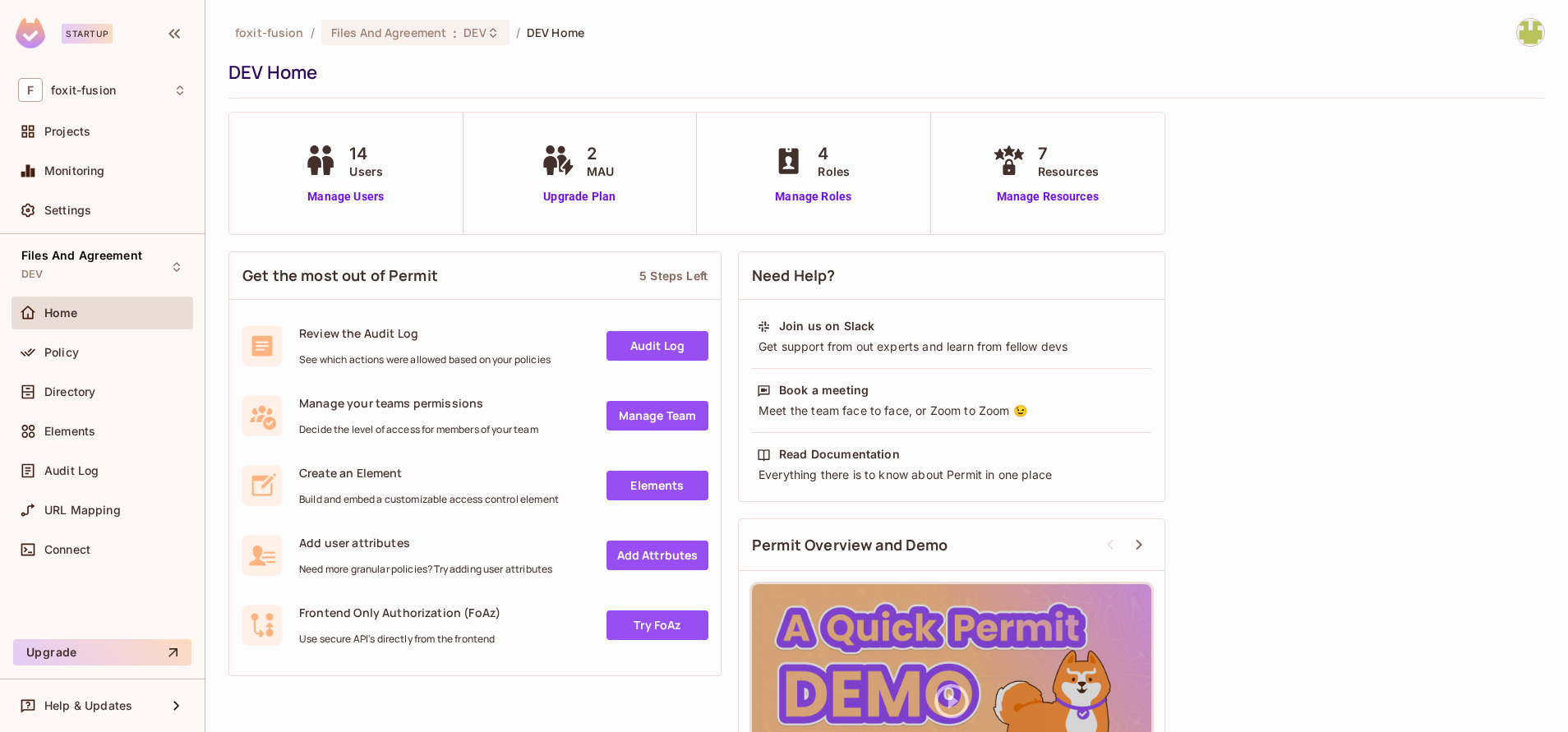 click on "Projects" at bounding box center (115, 131) 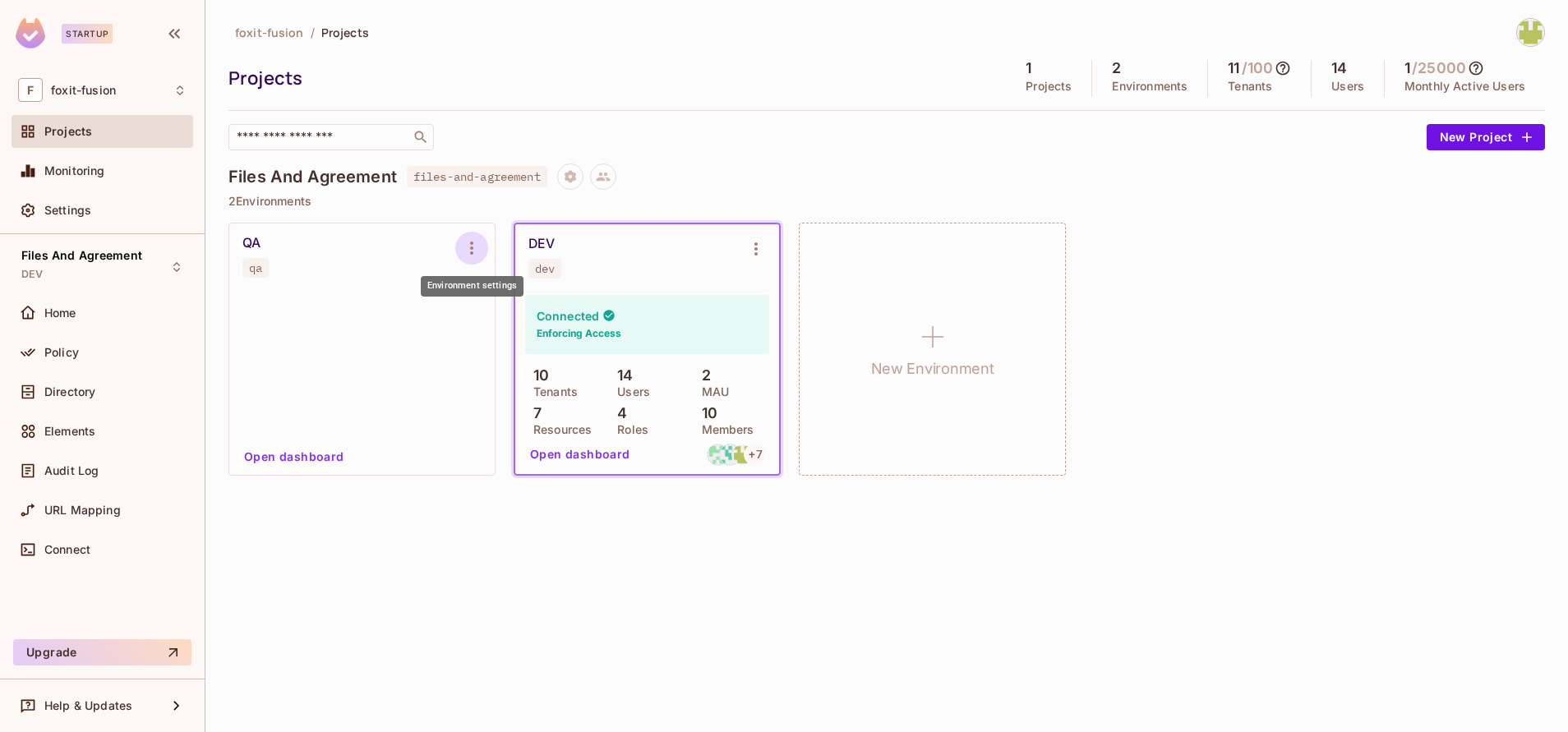 click 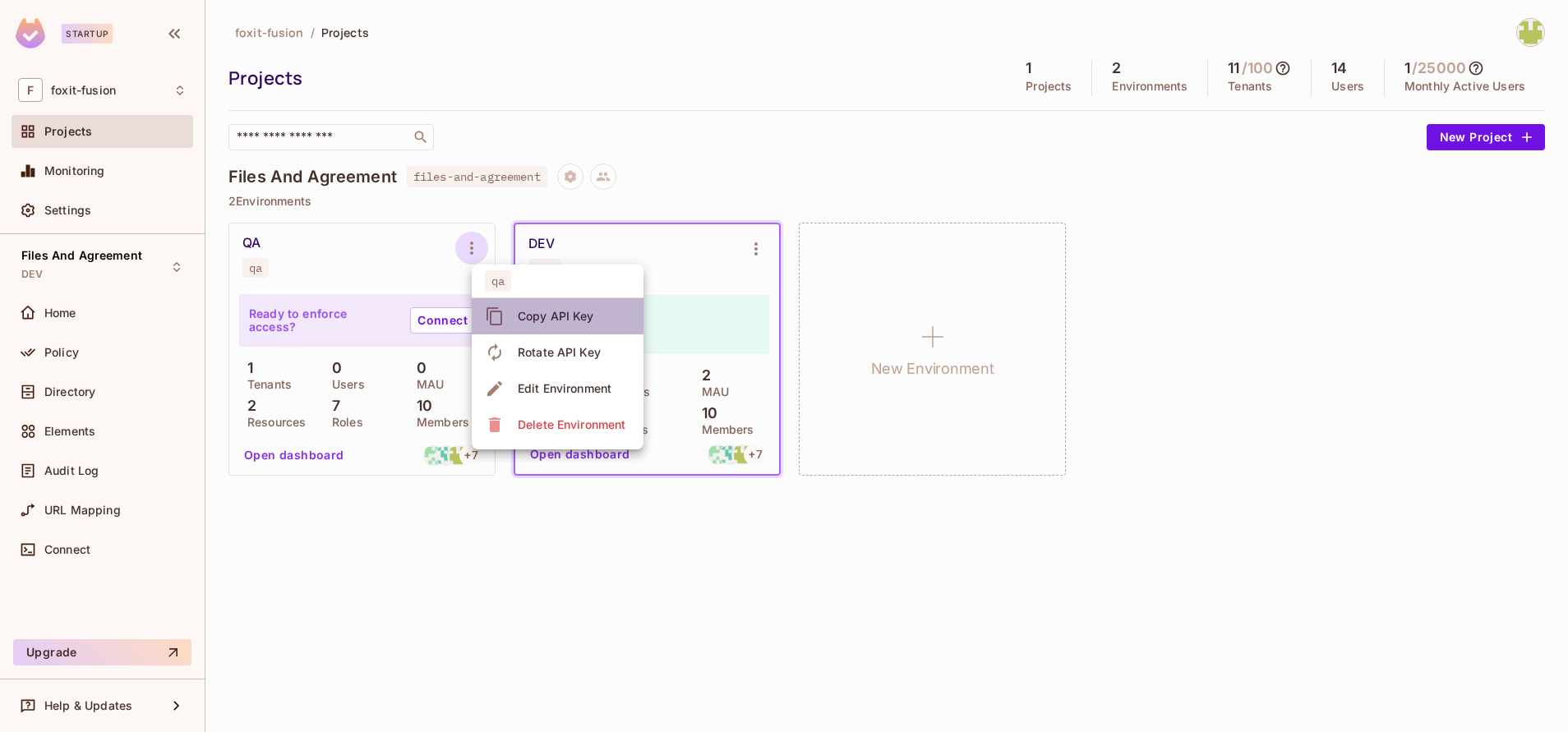 click on "Copy API Key" at bounding box center [556, 316] 